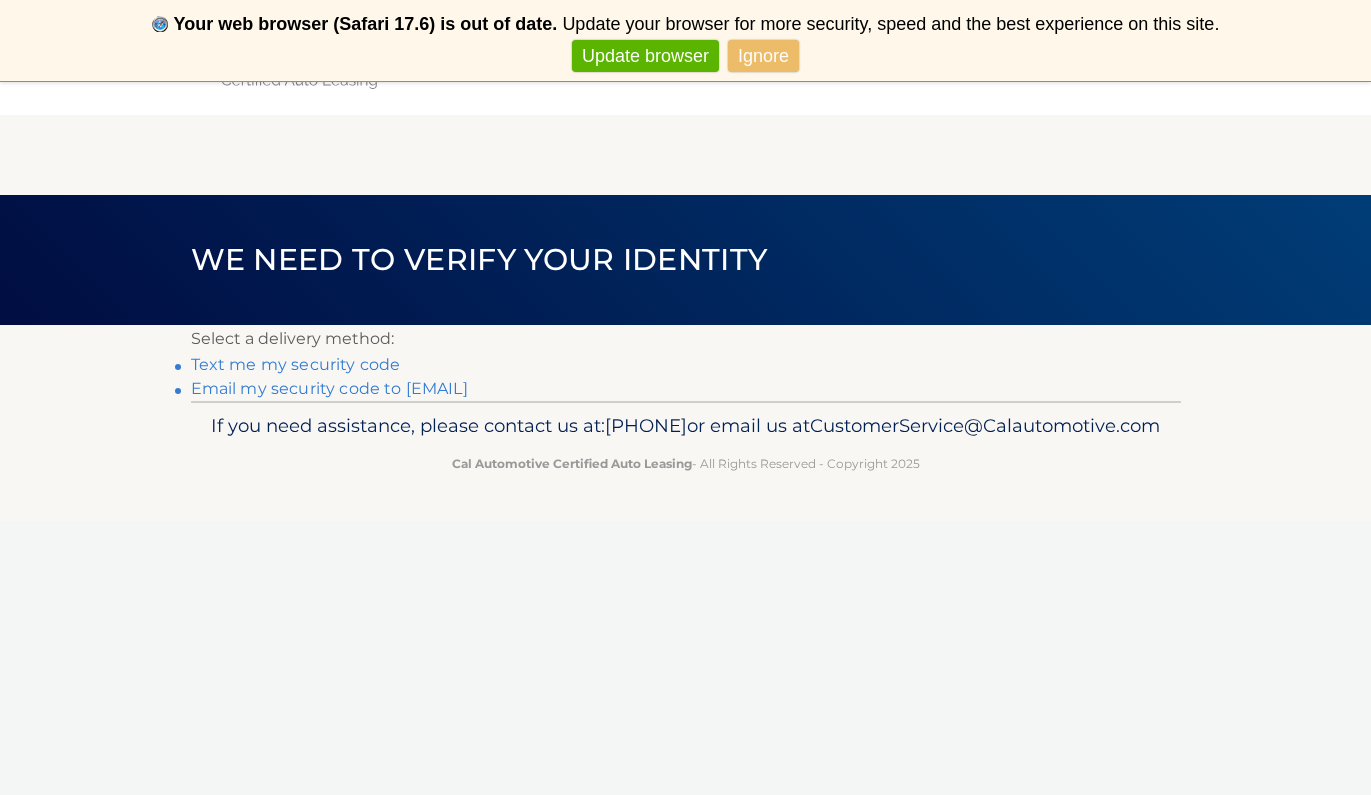 scroll, scrollTop: 0, scrollLeft: 0, axis: both 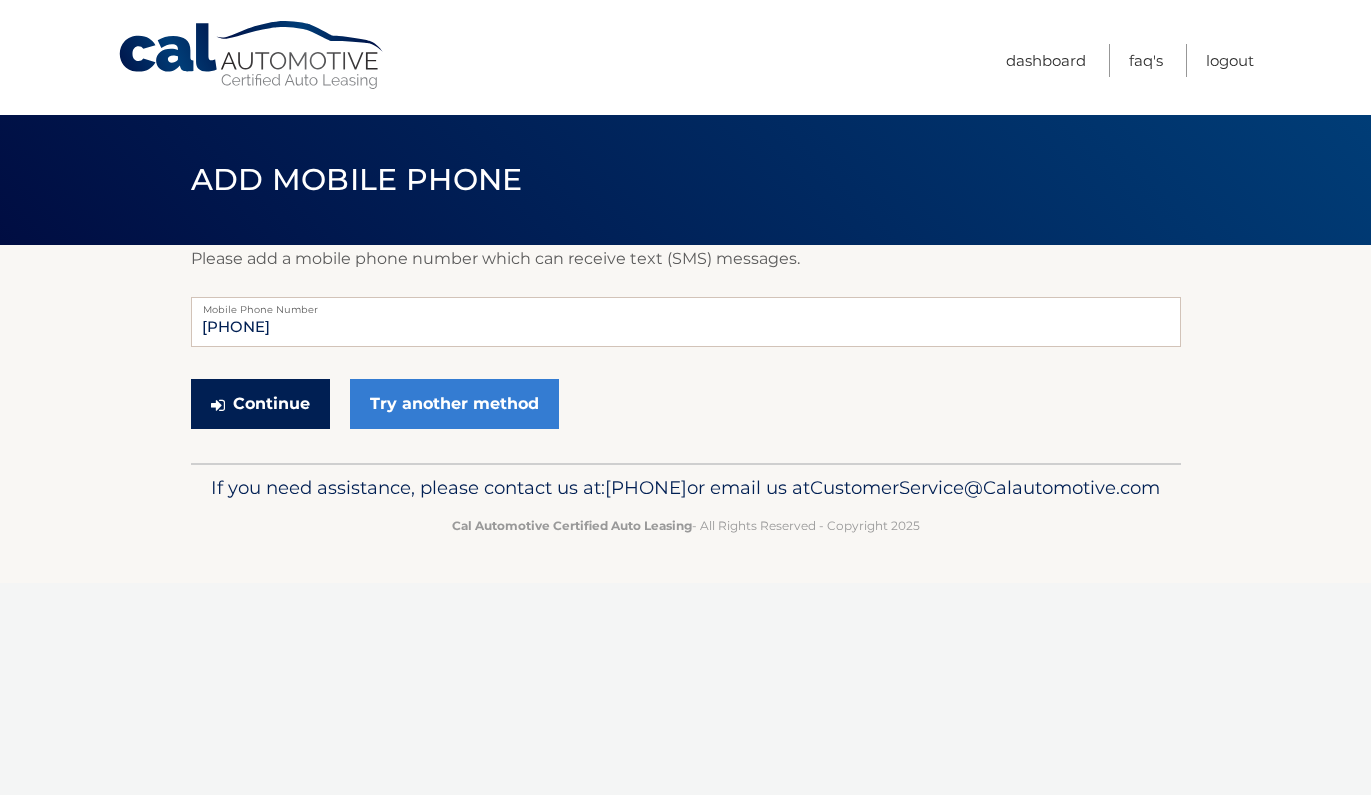 click on "Continue" at bounding box center (260, 404) 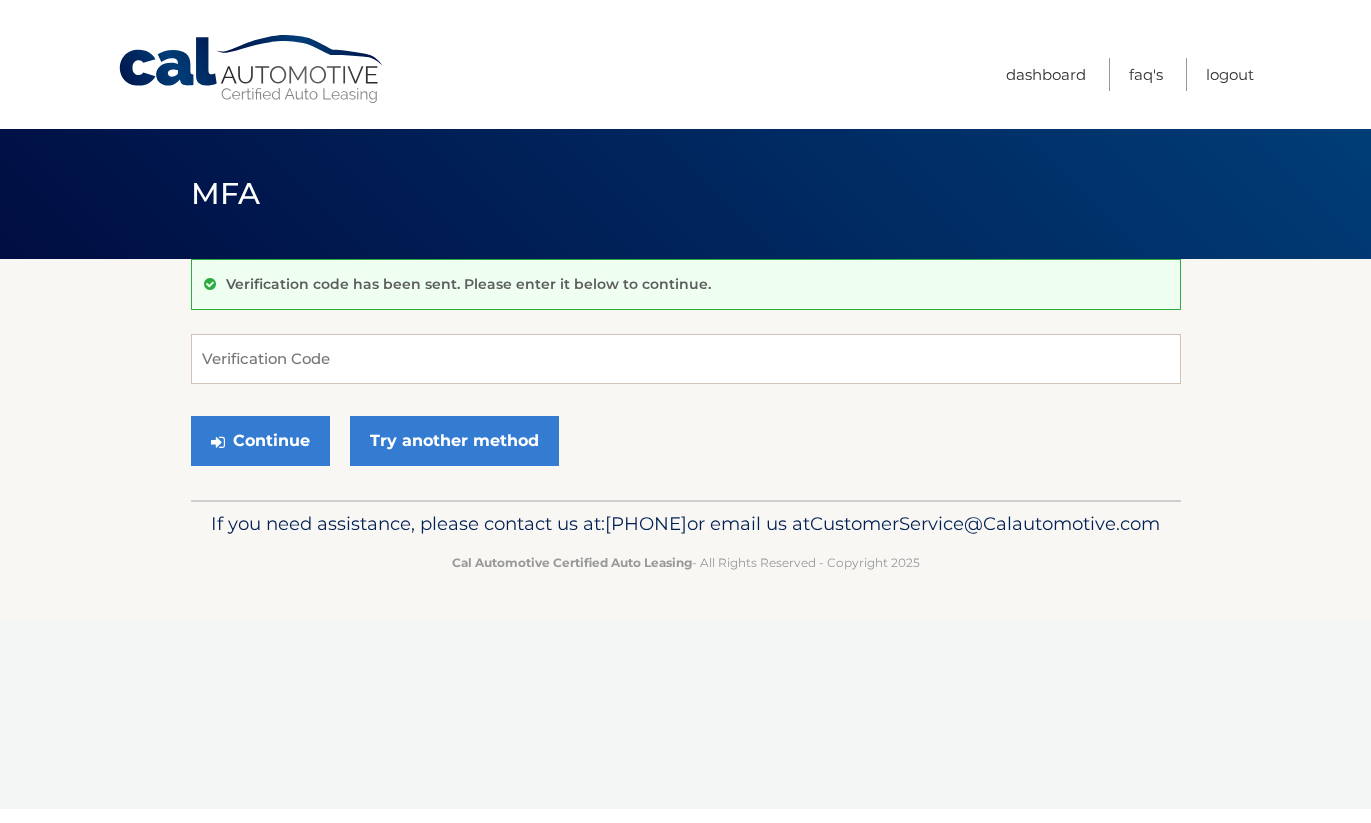 scroll, scrollTop: 0, scrollLeft: 0, axis: both 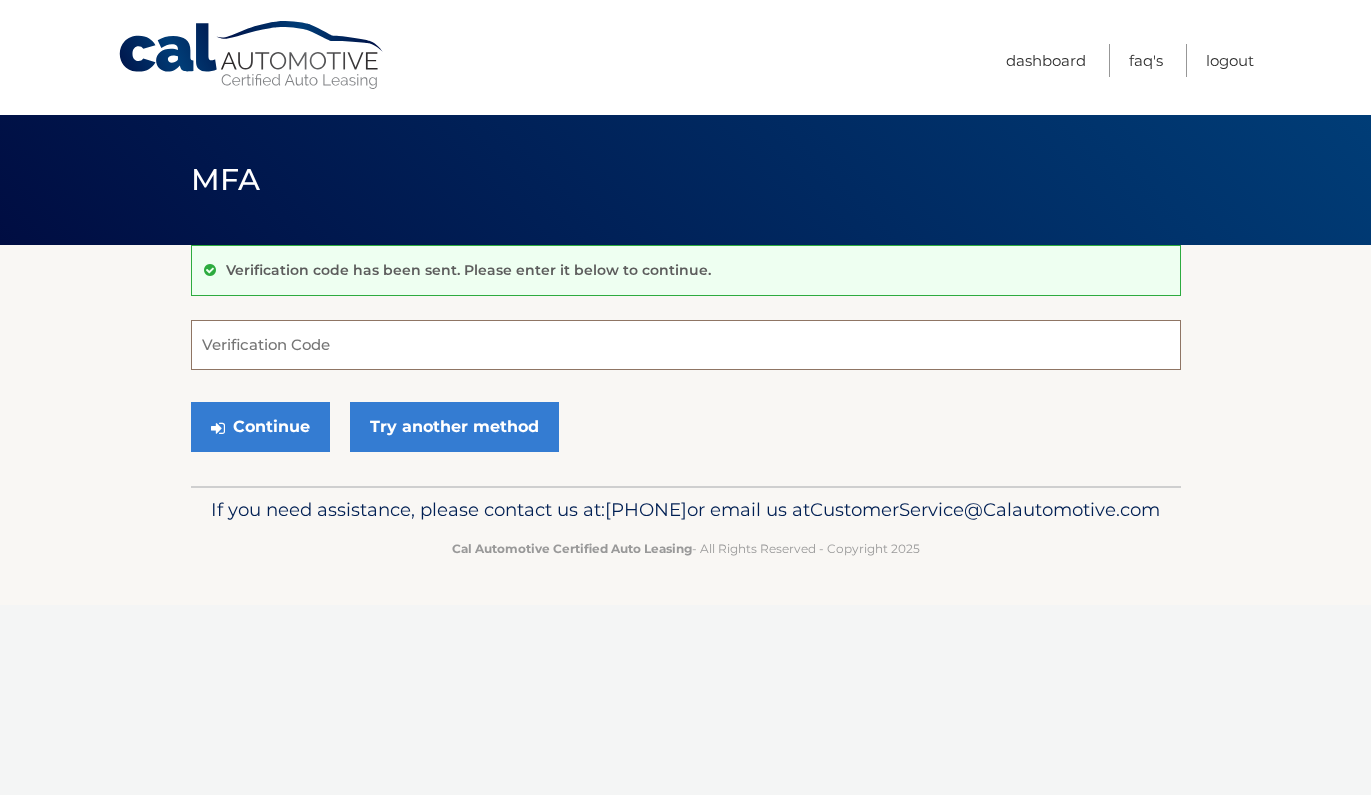click on "Verification Code" at bounding box center (686, 345) 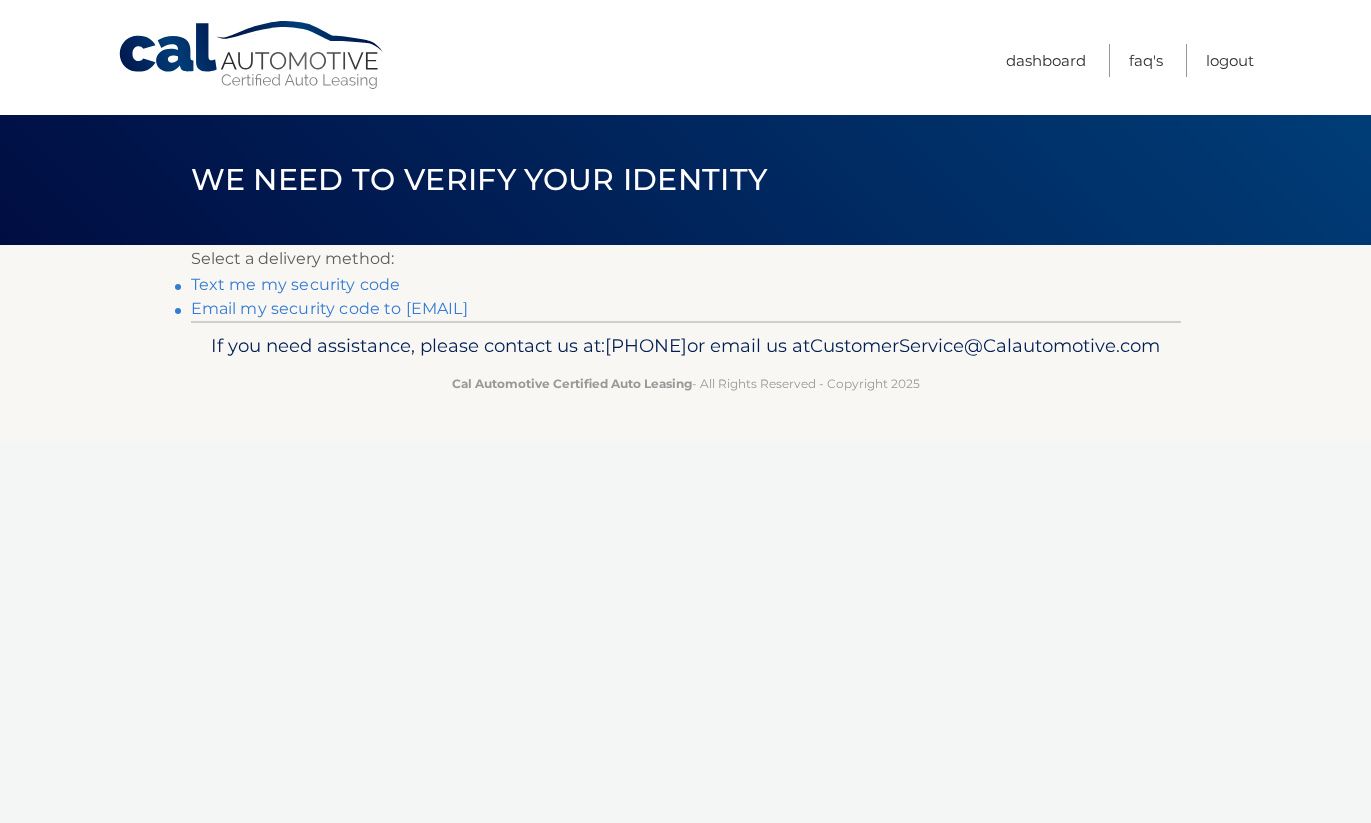 scroll, scrollTop: 0, scrollLeft: 0, axis: both 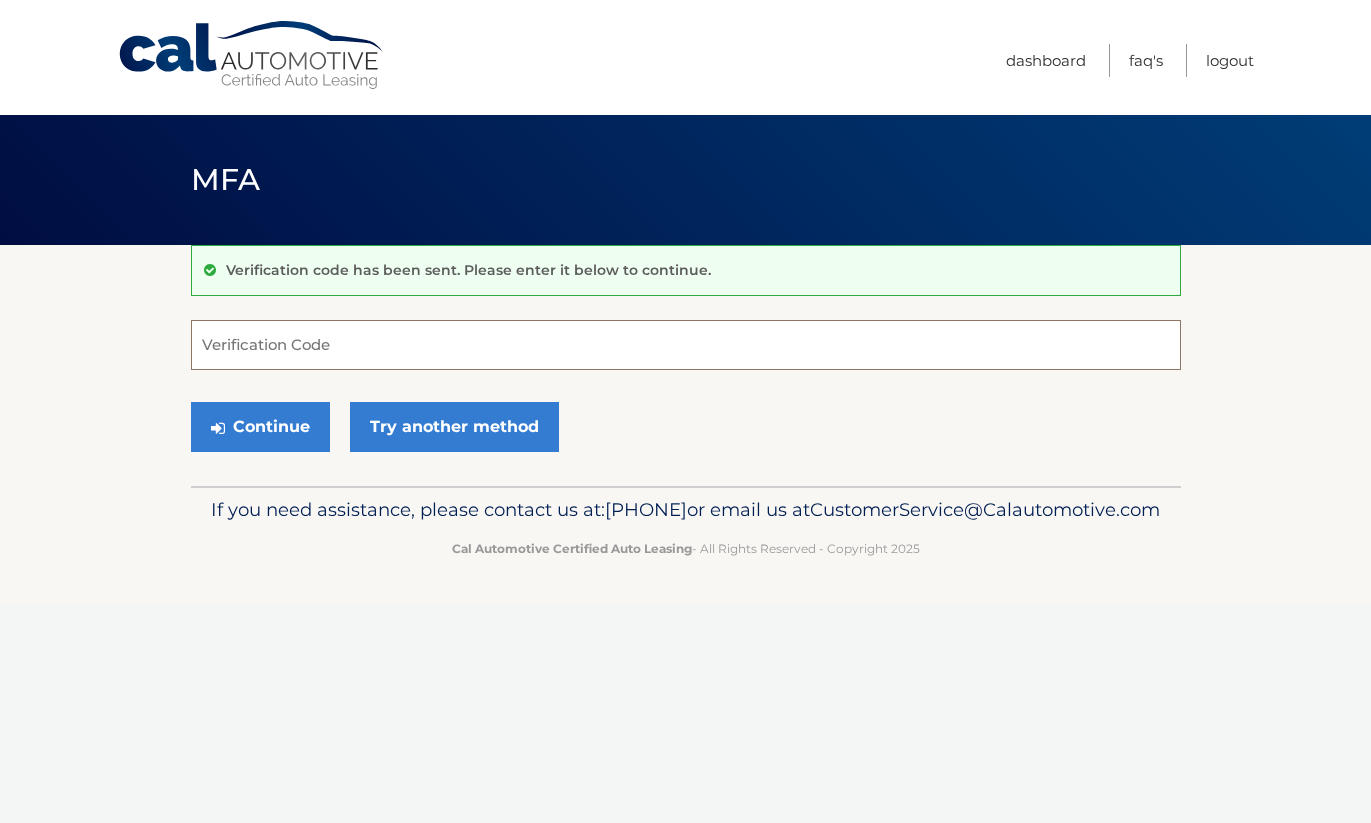click on "Verification Code" at bounding box center (686, 345) 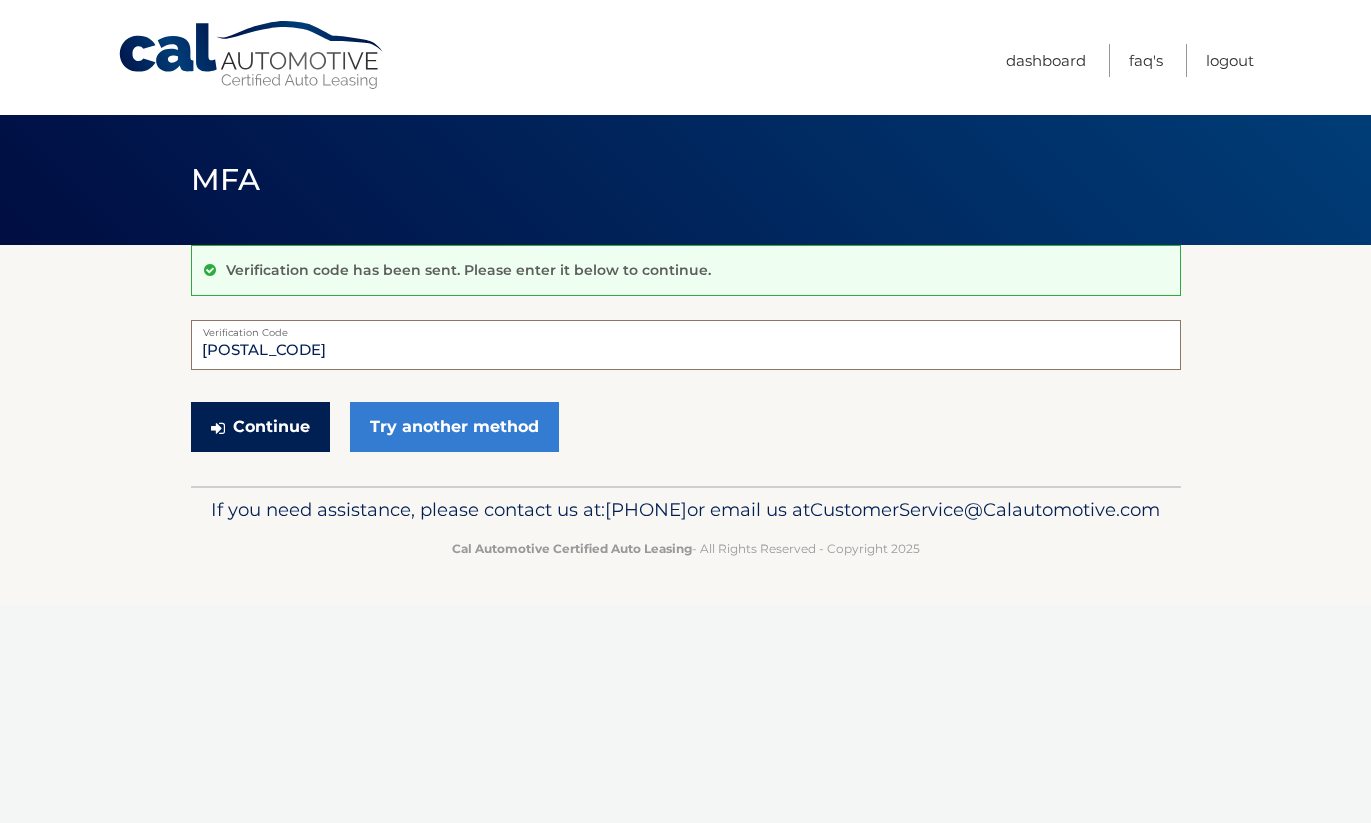 type on "[POSTAL_CODE]" 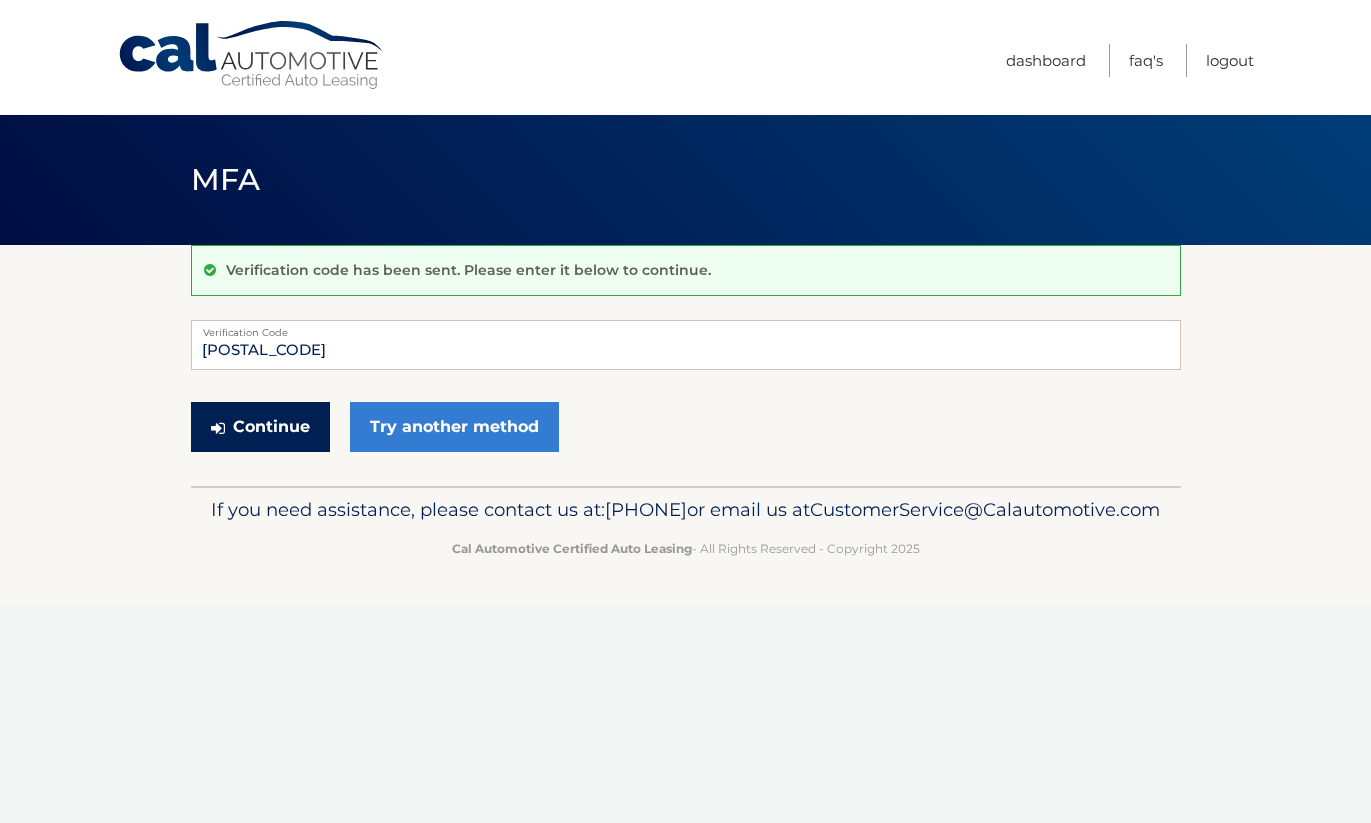 click on "Continue" at bounding box center [260, 427] 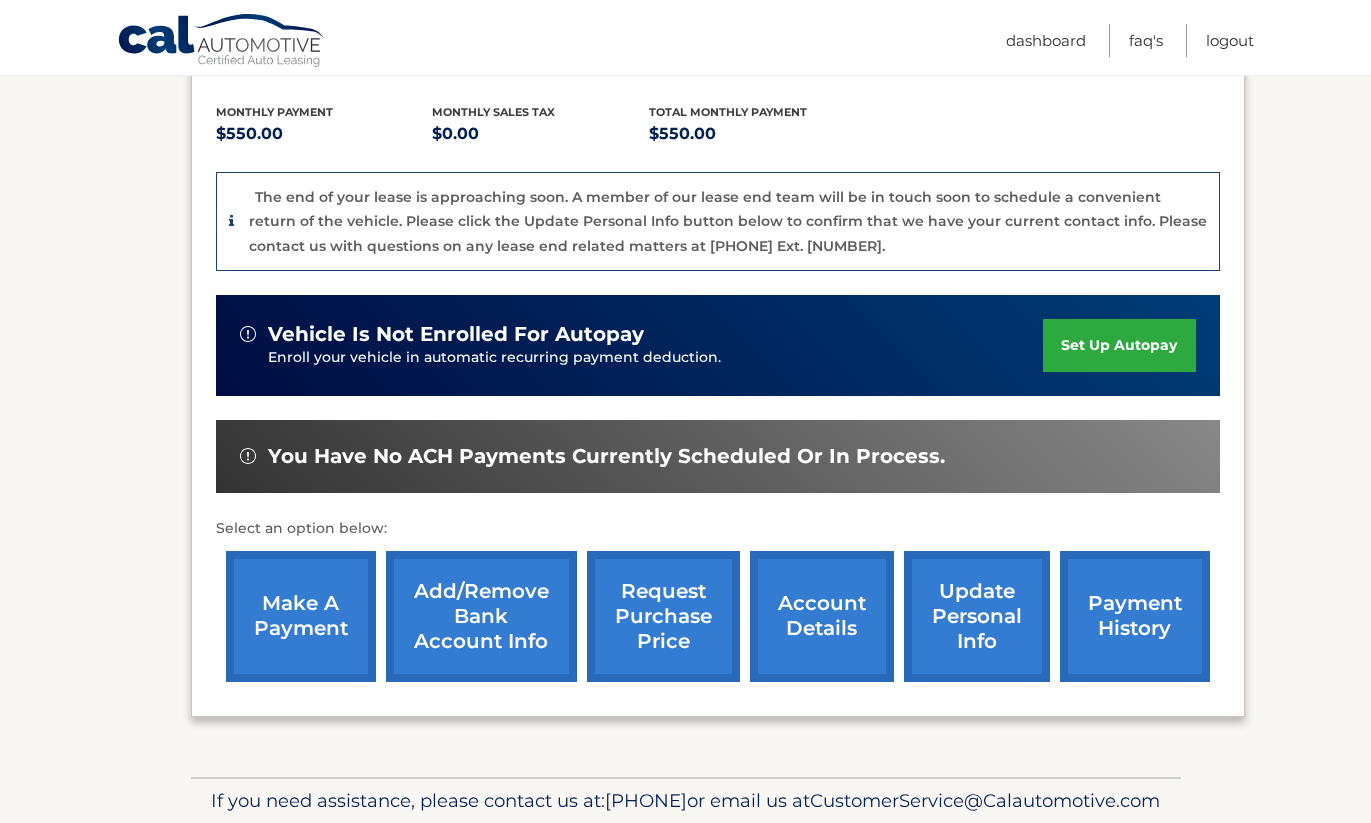 scroll, scrollTop: 435, scrollLeft: 0, axis: vertical 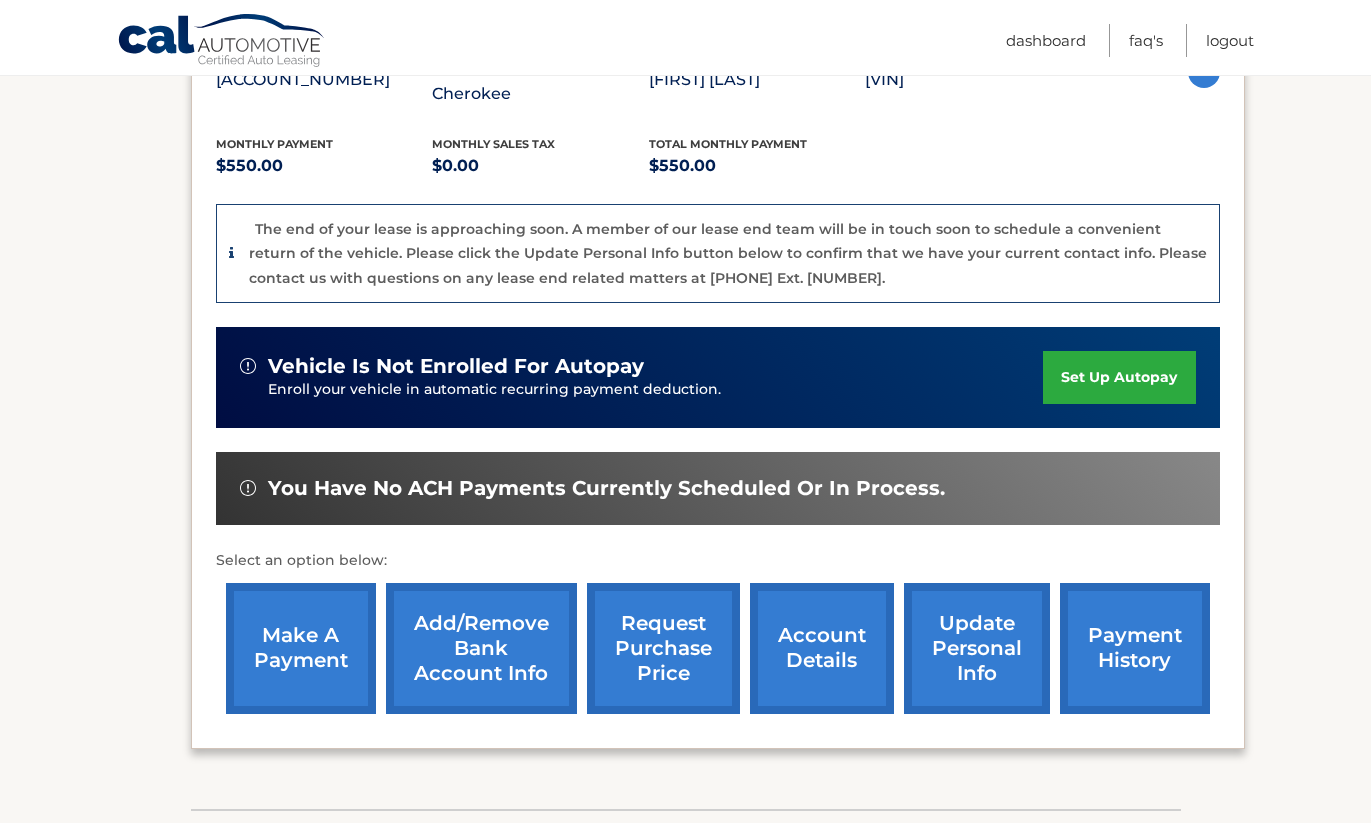 click on "payment history" at bounding box center (1135, 648) 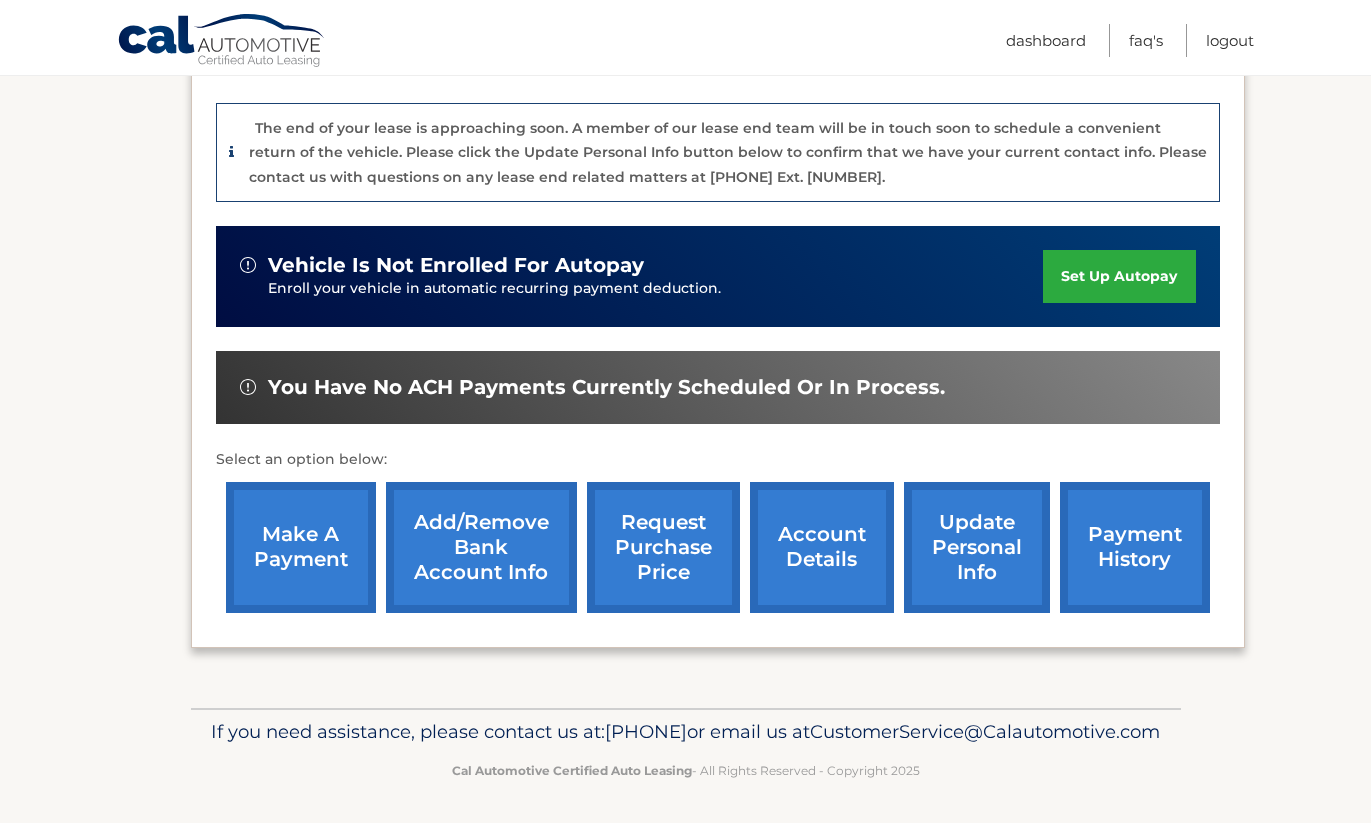 scroll, scrollTop: 507, scrollLeft: 0, axis: vertical 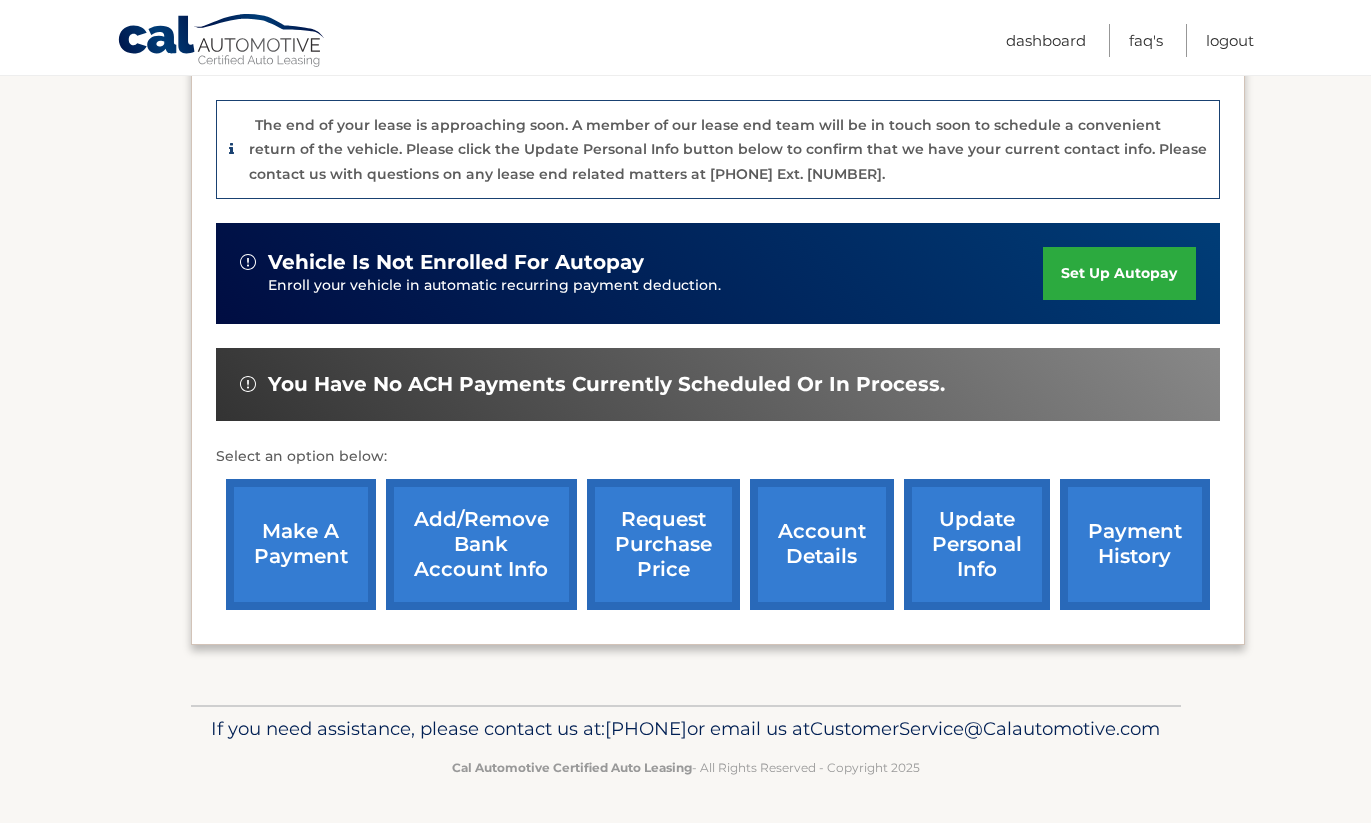 click on "make a payment" at bounding box center (301, 544) 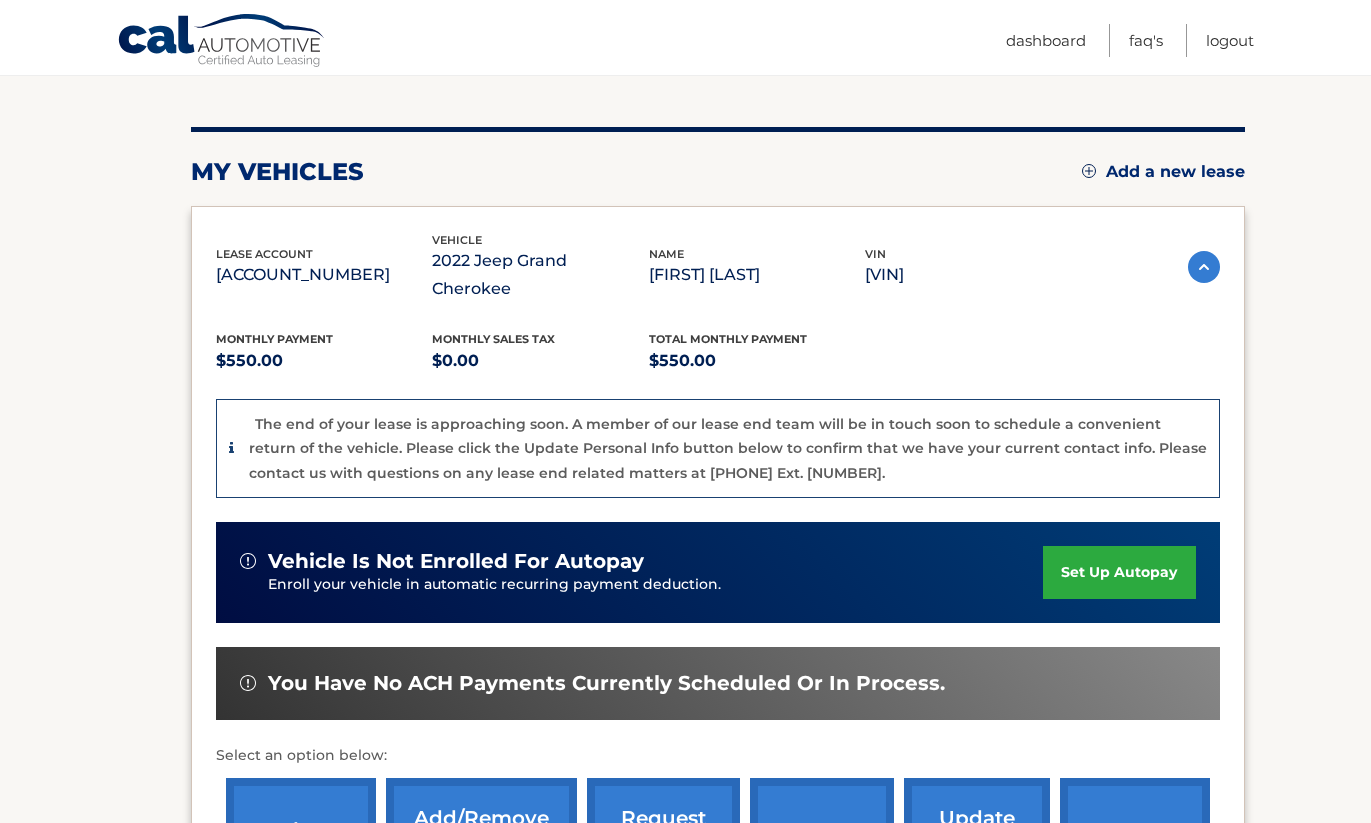 scroll, scrollTop: 217, scrollLeft: 0, axis: vertical 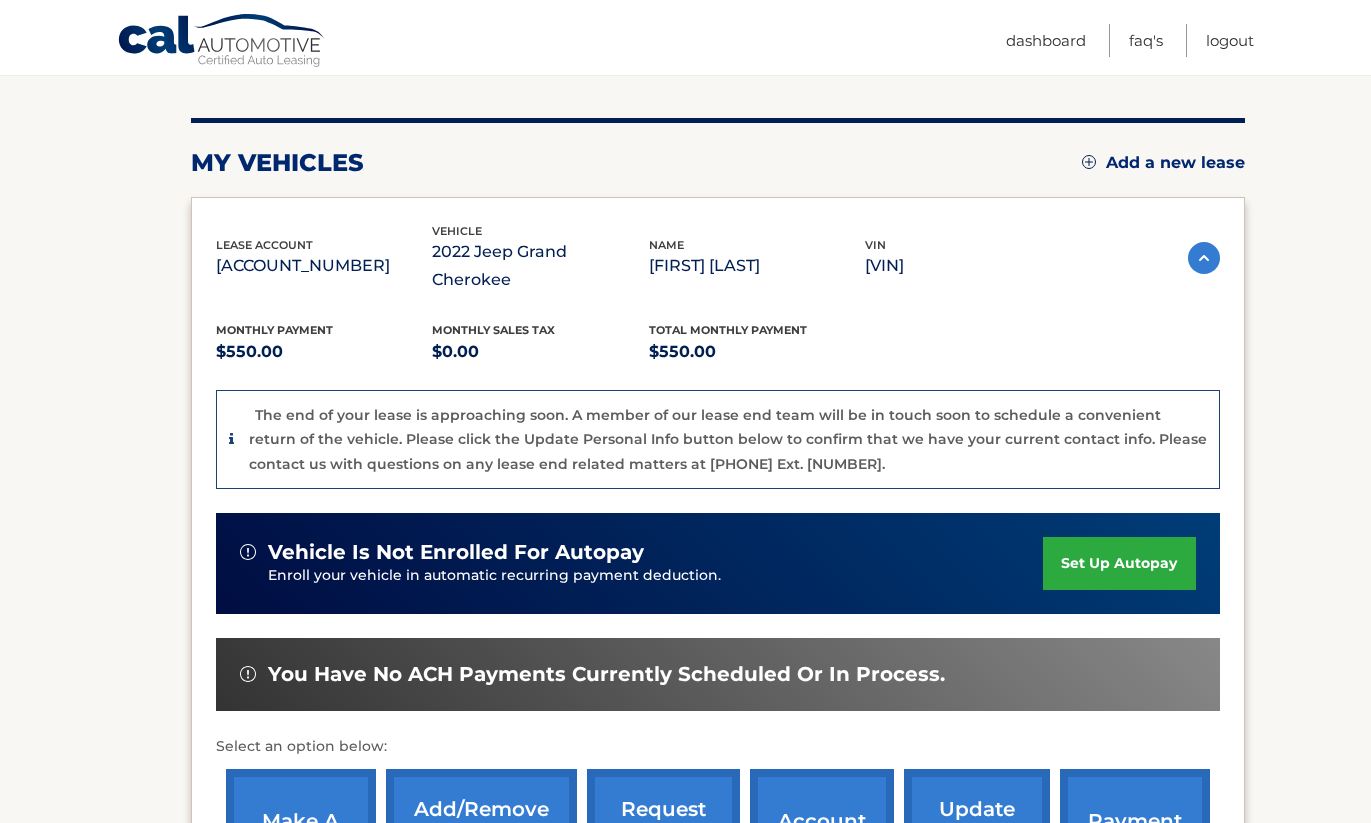 click at bounding box center (1204, 258) 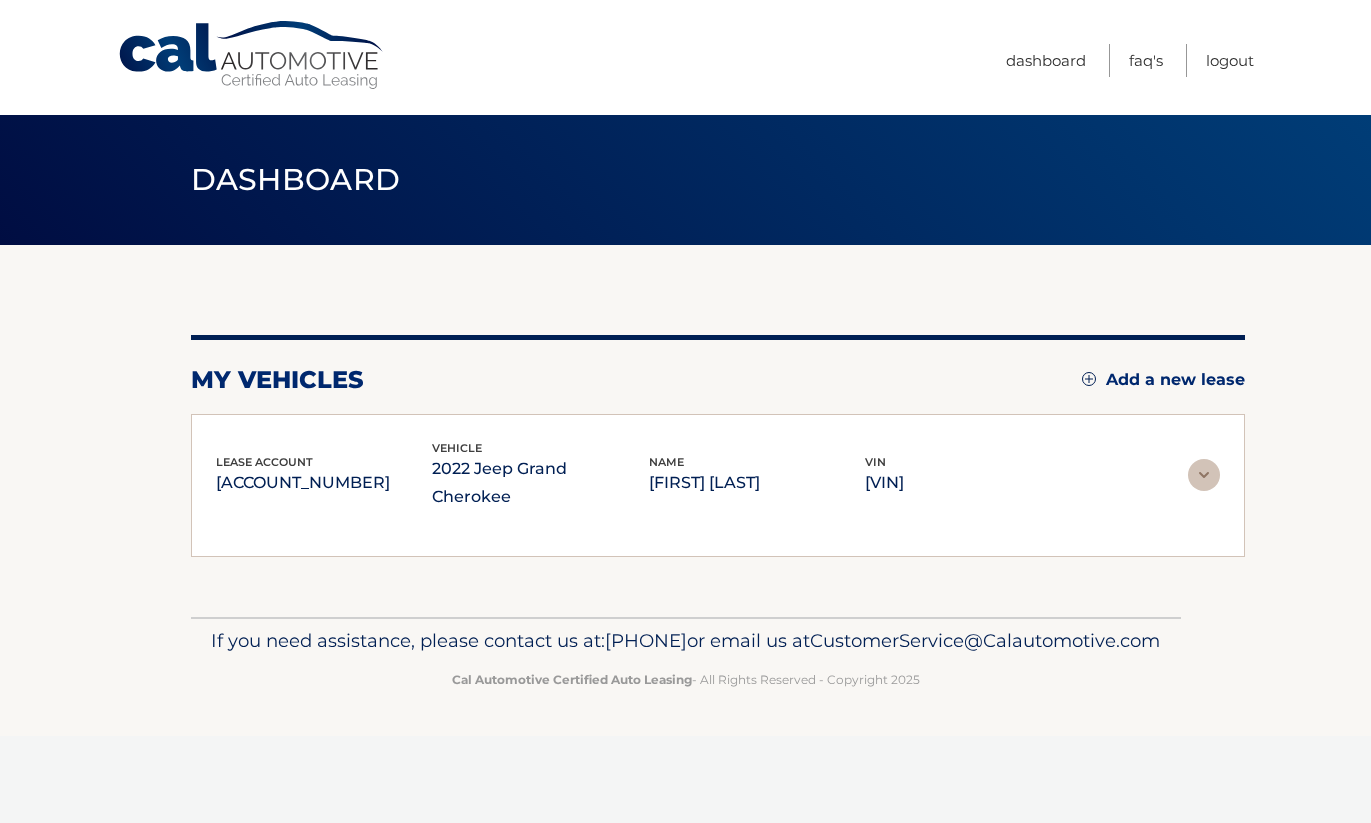 scroll, scrollTop: 0, scrollLeft: 0, axis: both 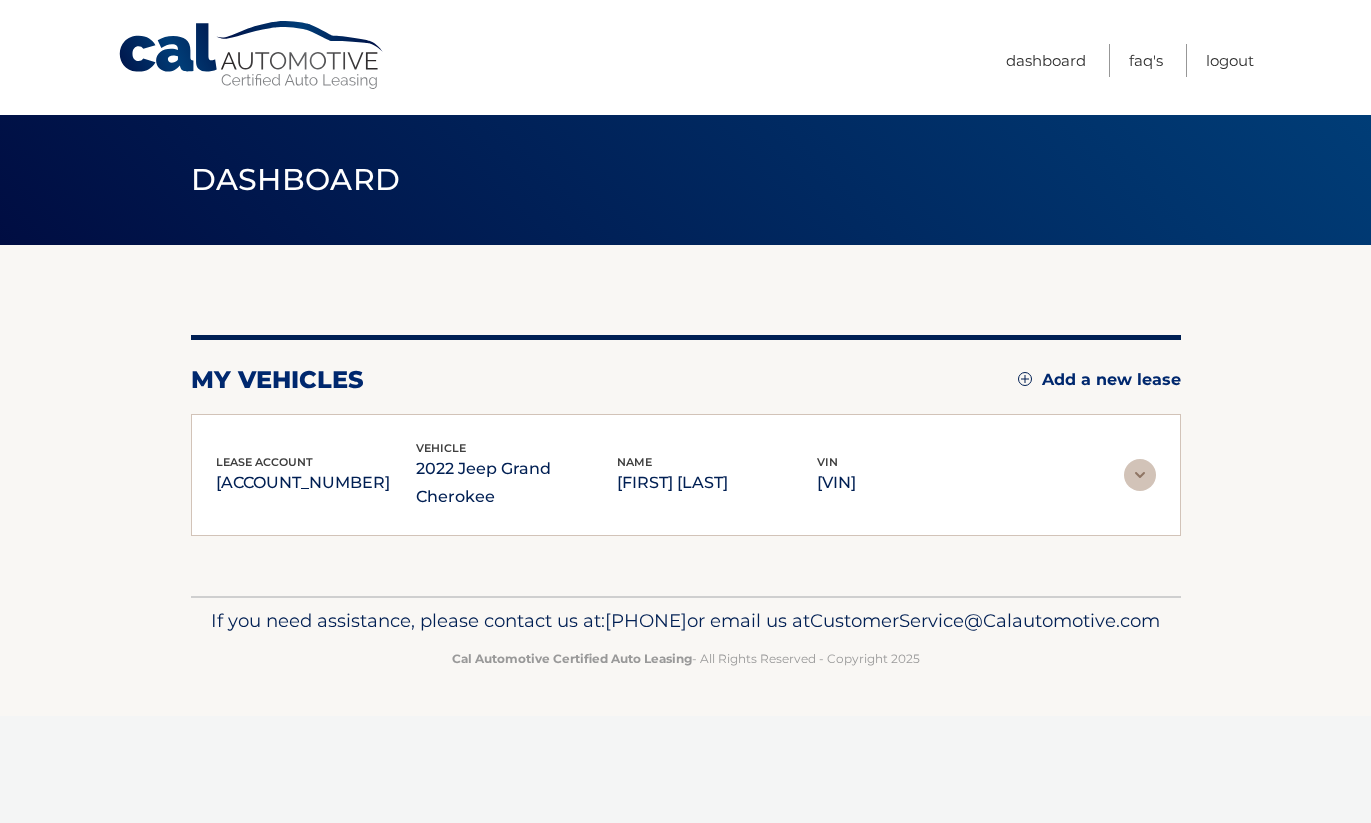 click at bounding box center [1140, 475] 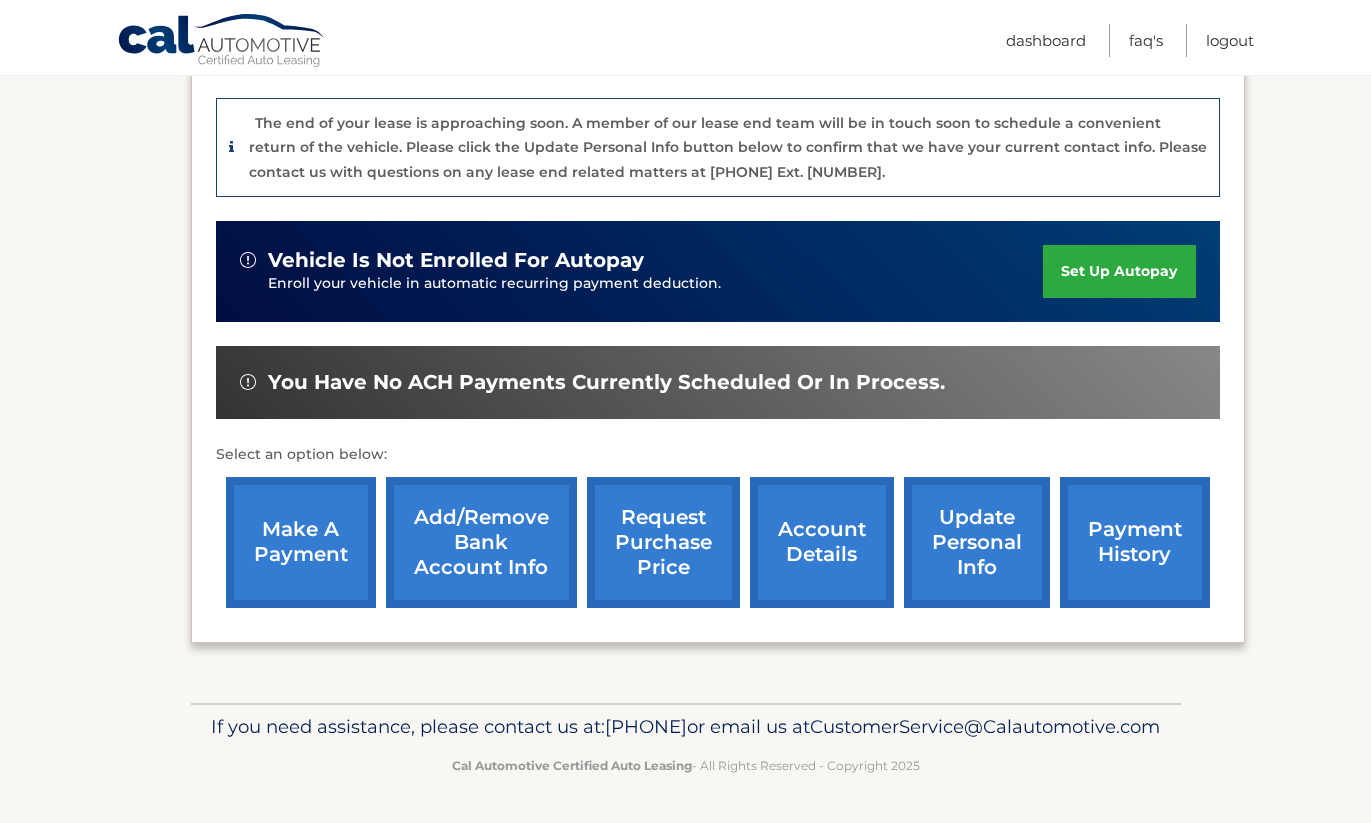 scroll, scrollTop: 534, scrollLeft: 0, axis: vertical 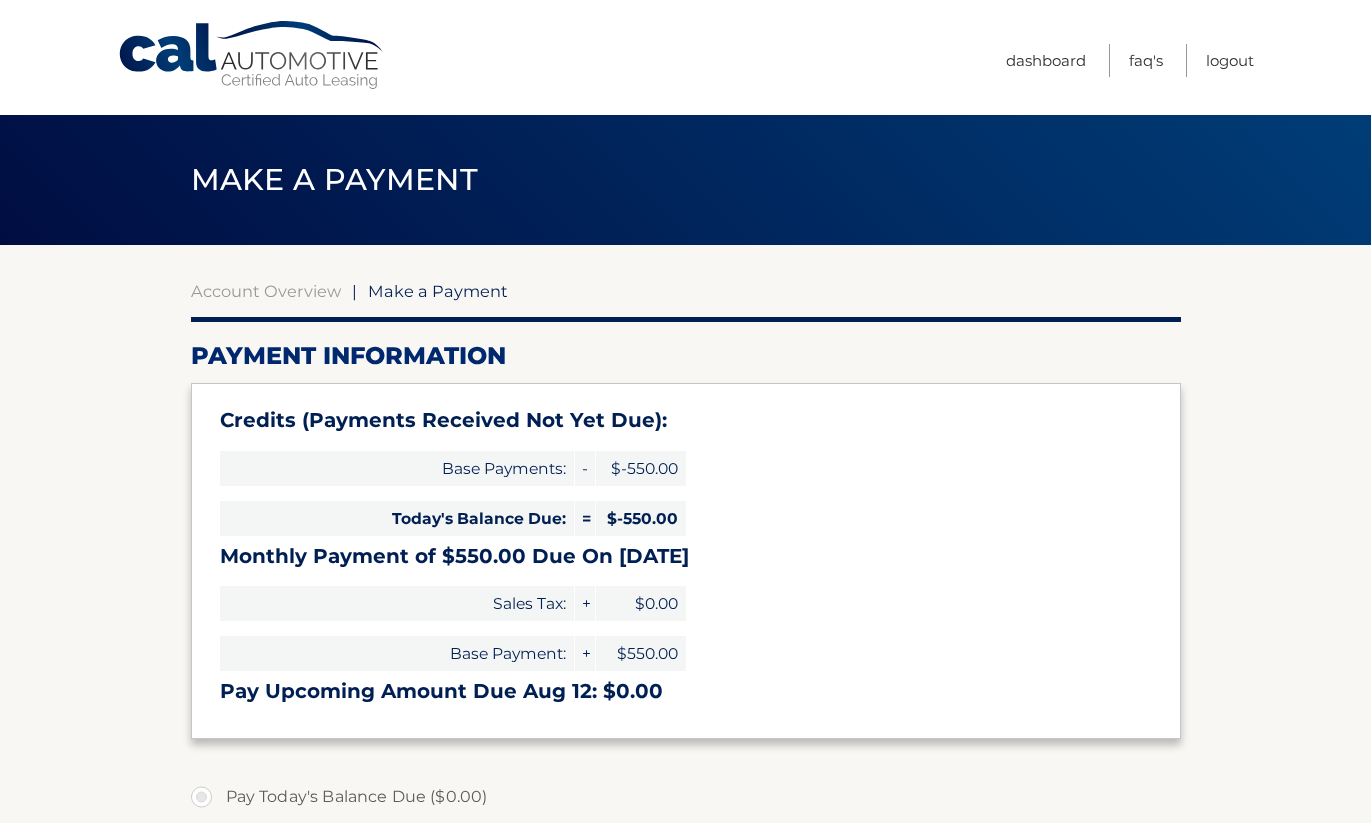 select on "YmJkM2M3NTMtOTlkNy00MDc1LTgzNWItNjQ5YTg5ZTNjOWVi" 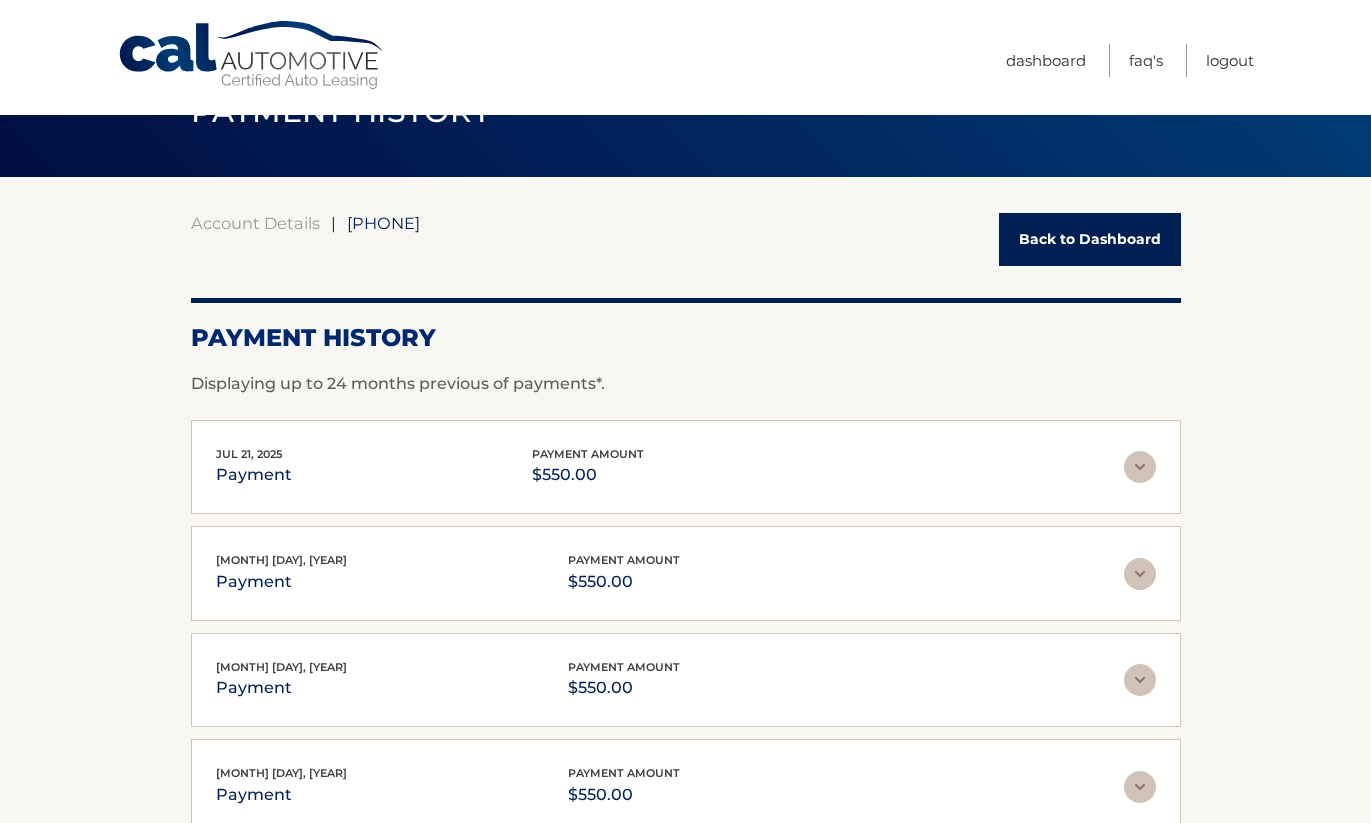 scroll, scrollTop: 68, scrollLeft: 0, axis: vertical 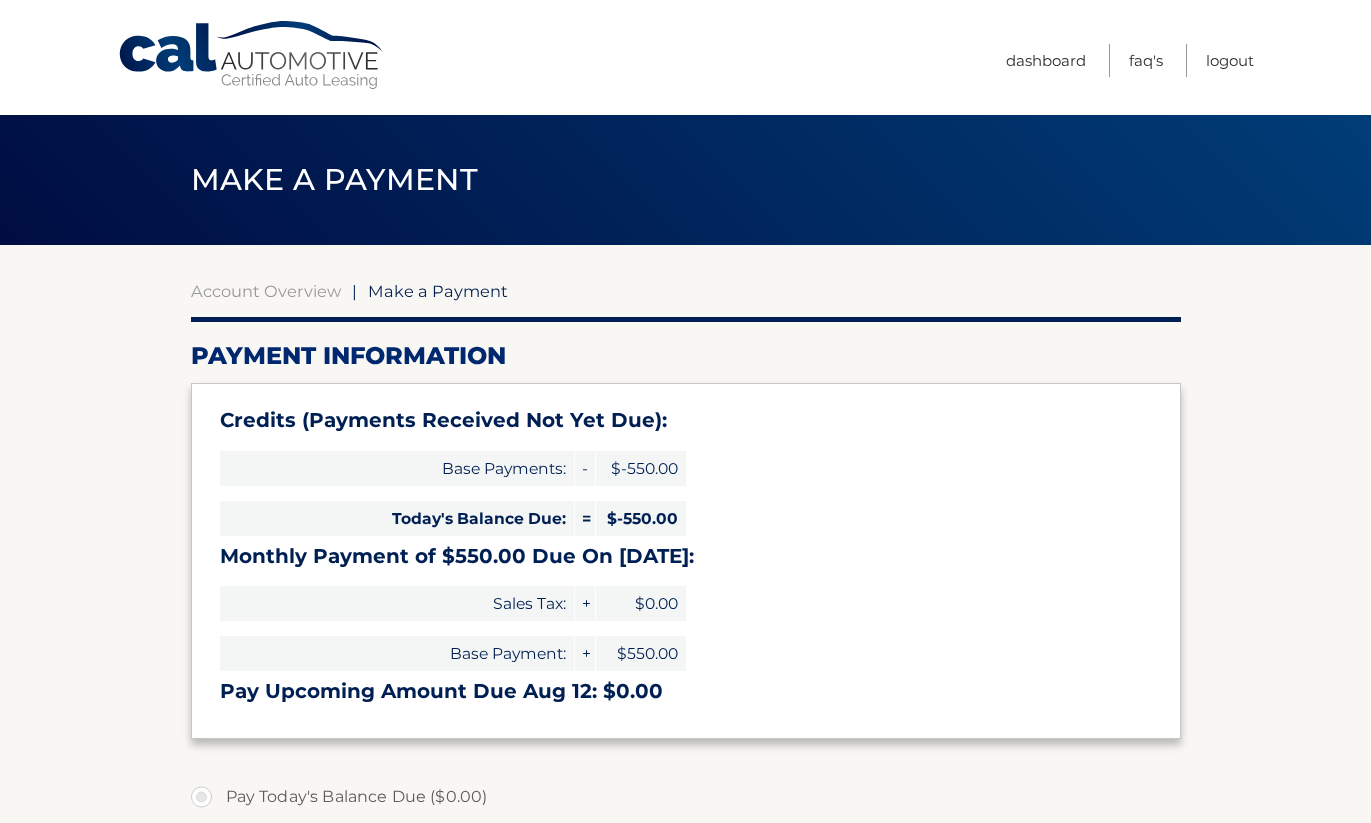 select on "YmJkM2M3NTMtOTlkNy00MDc1LTgzNWItNjQ5YTg5ZTNjOWVi" 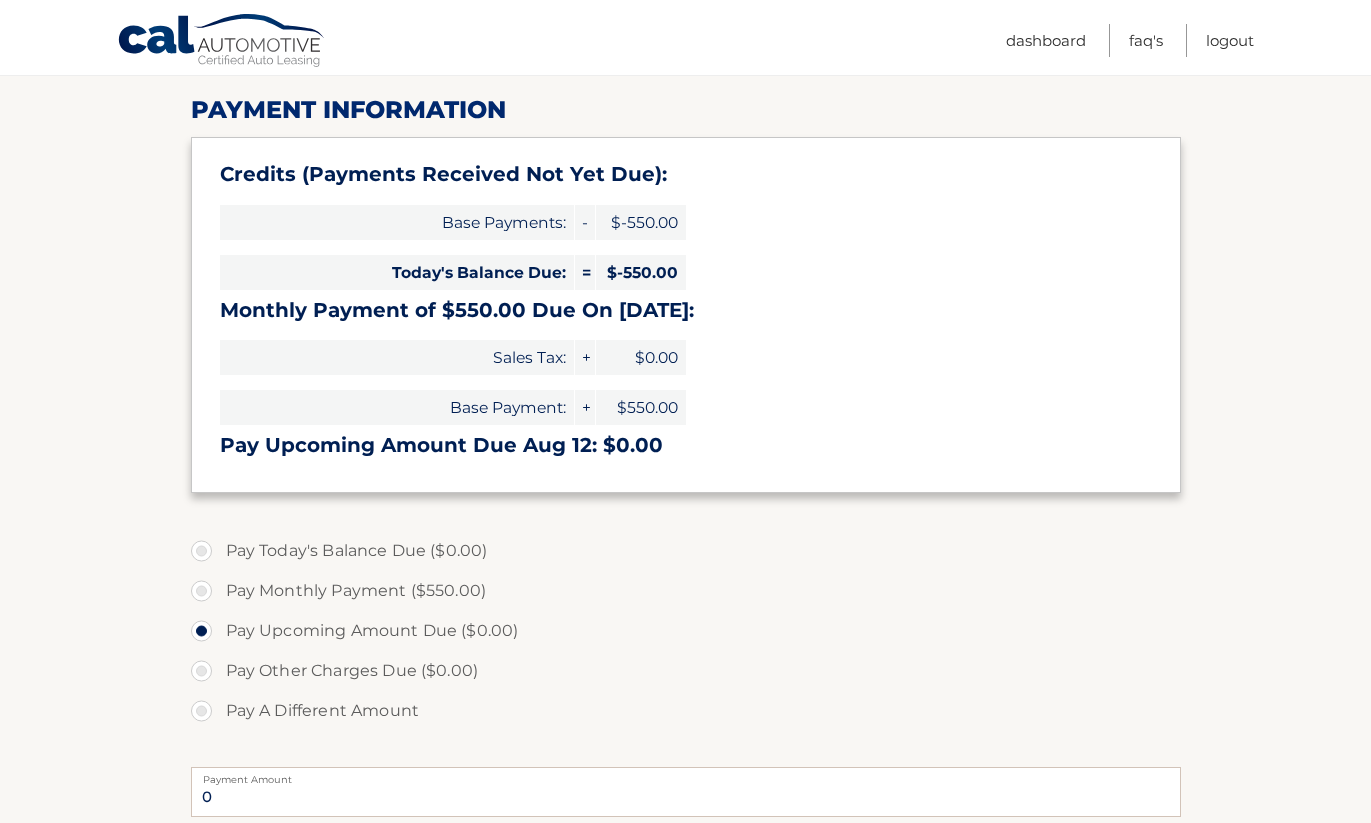 scroll, scrollTop: 290, scrollLeft: 0, axis: vertical 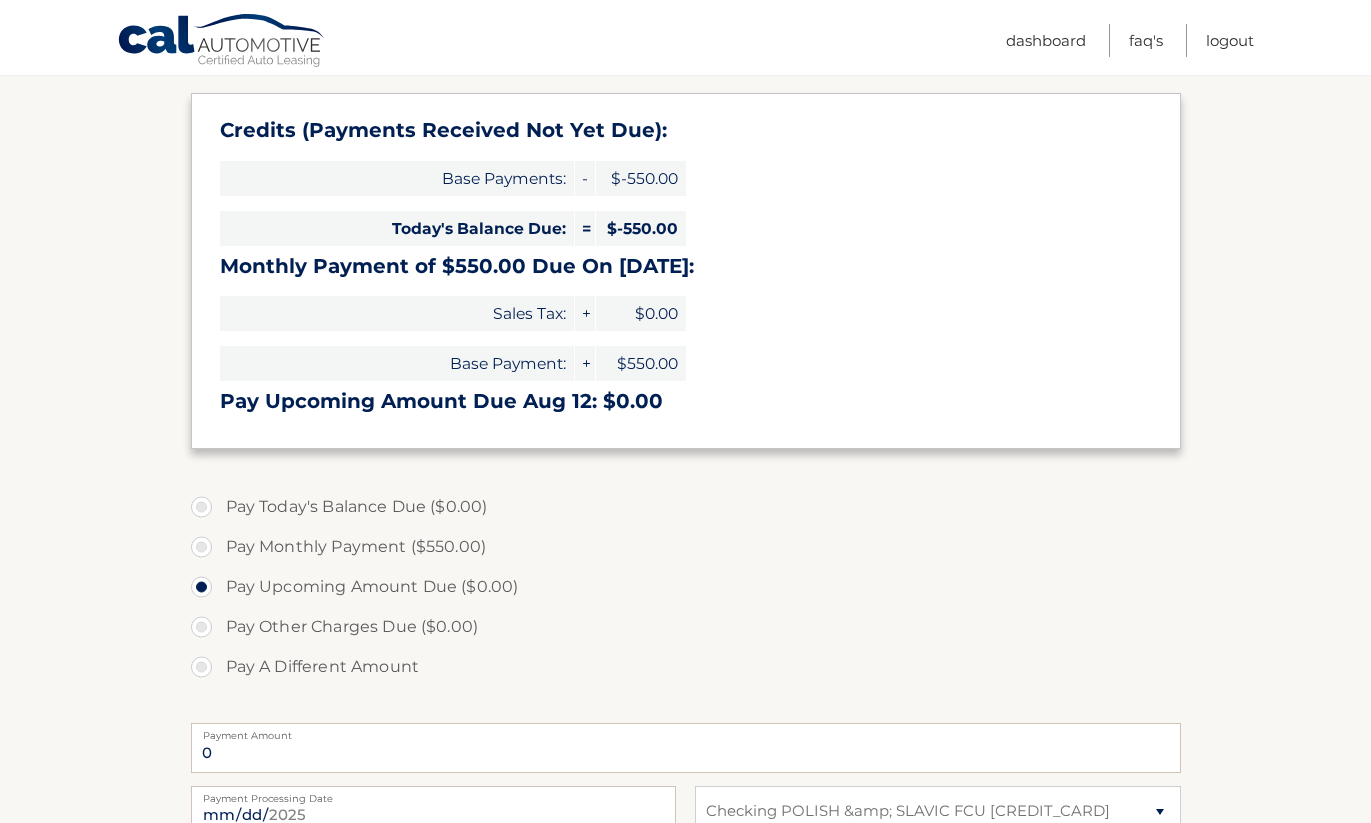 click on "Pay Monthly Payment ($550.00)" at bounding box center [686, 547] 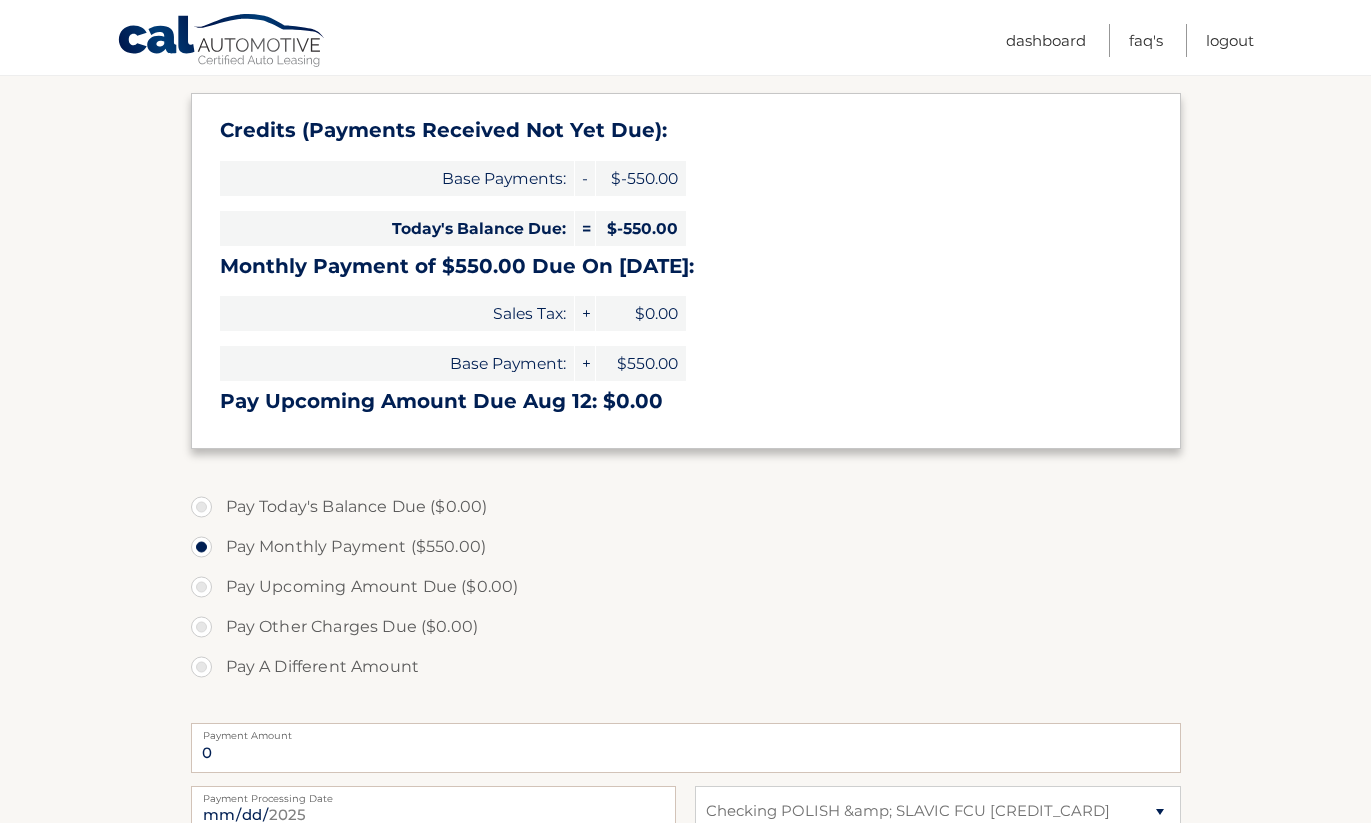 type on "550.00" 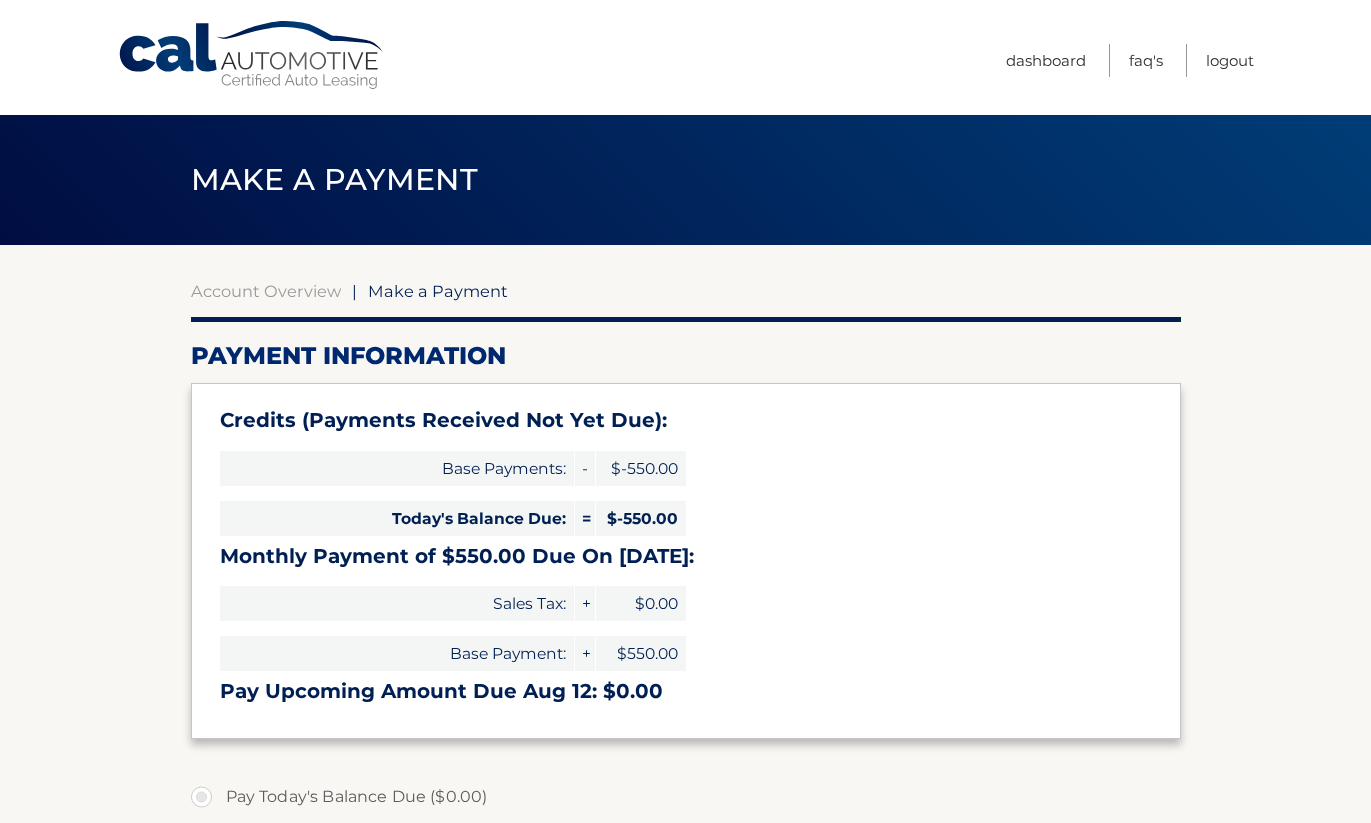 scroll, scrollTop: 0, scrollLeft: 0, axis: both 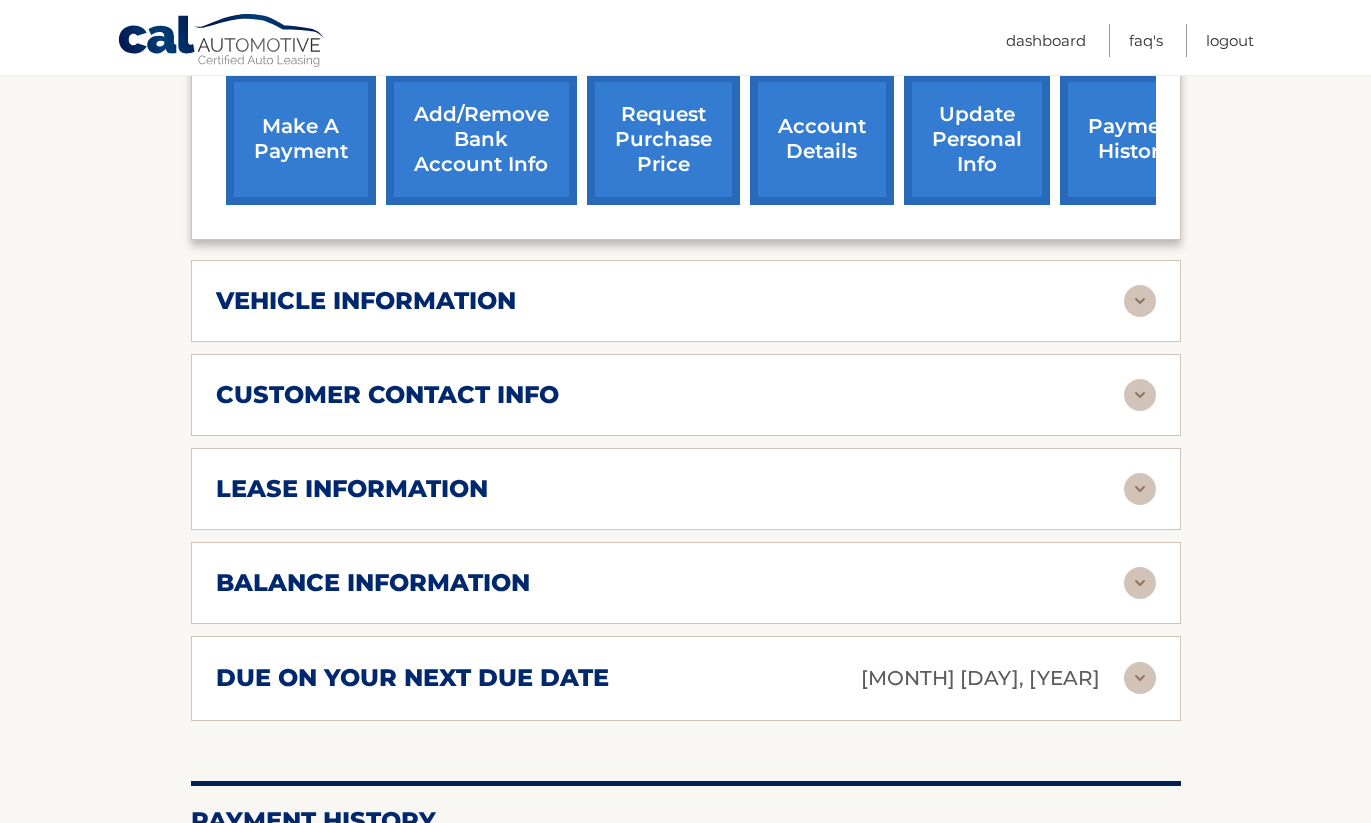 click on "due on your next due date" at bounding box center [412, 678] 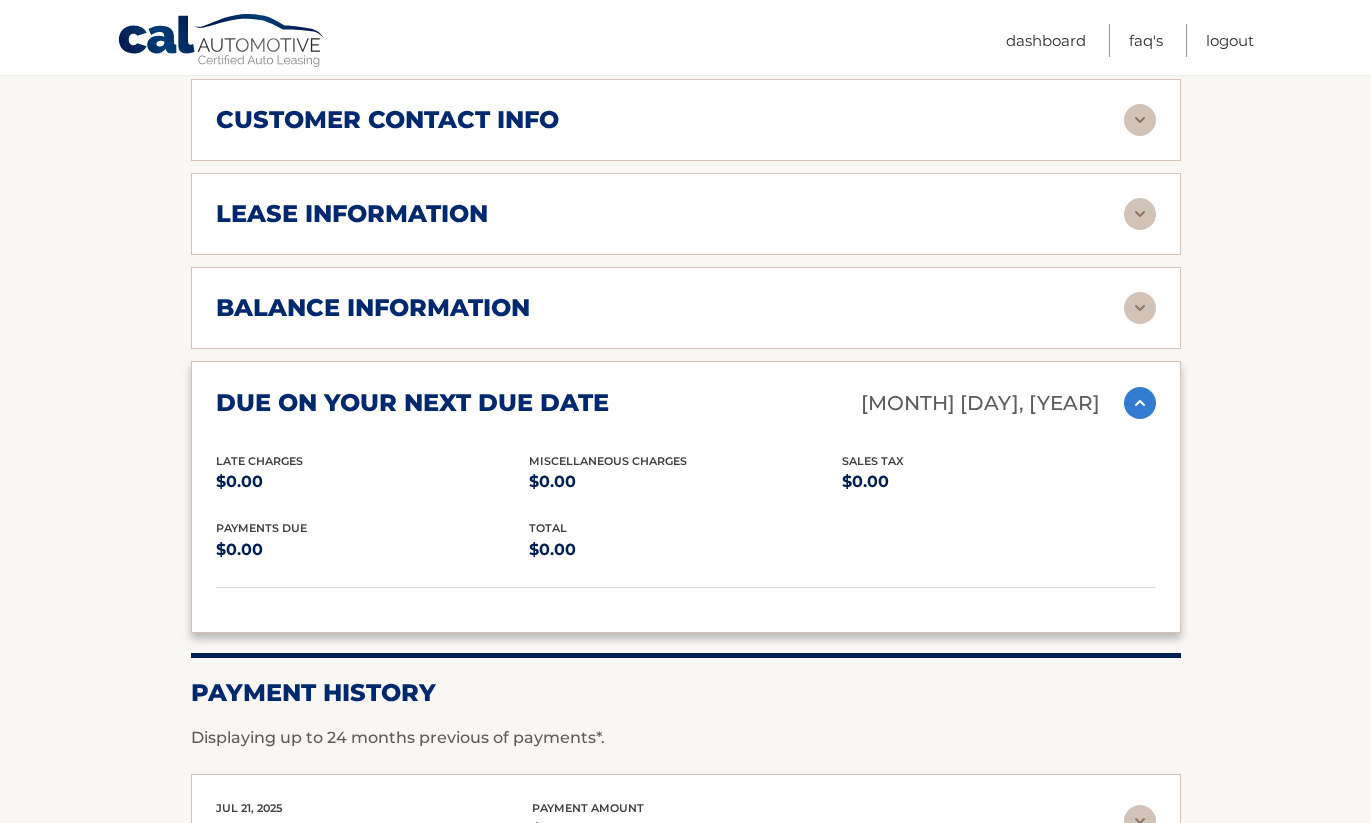 scroll, scrollTop: 1065, scrollLeft: 0, axis: vertical 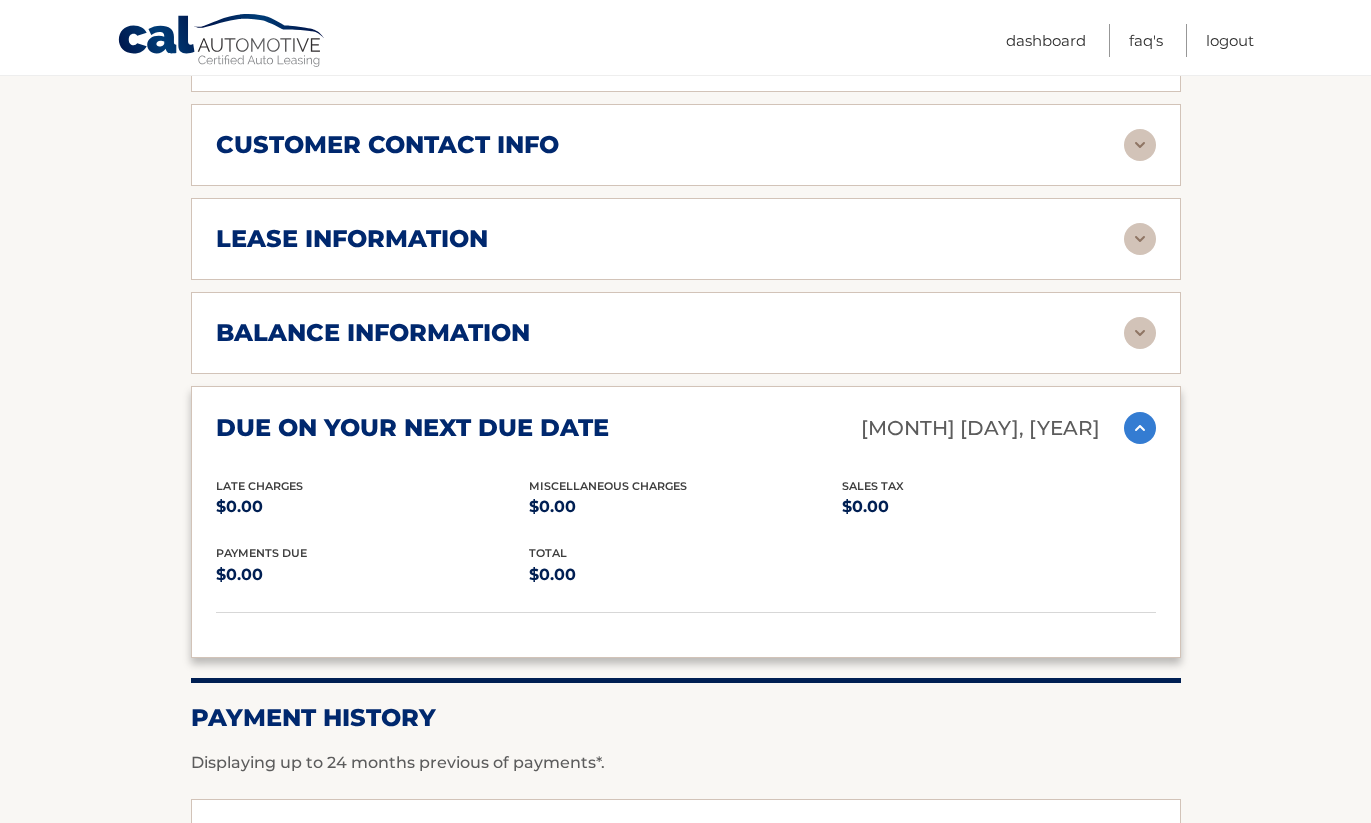 click on "balance information" at bounding box center (670, 333) 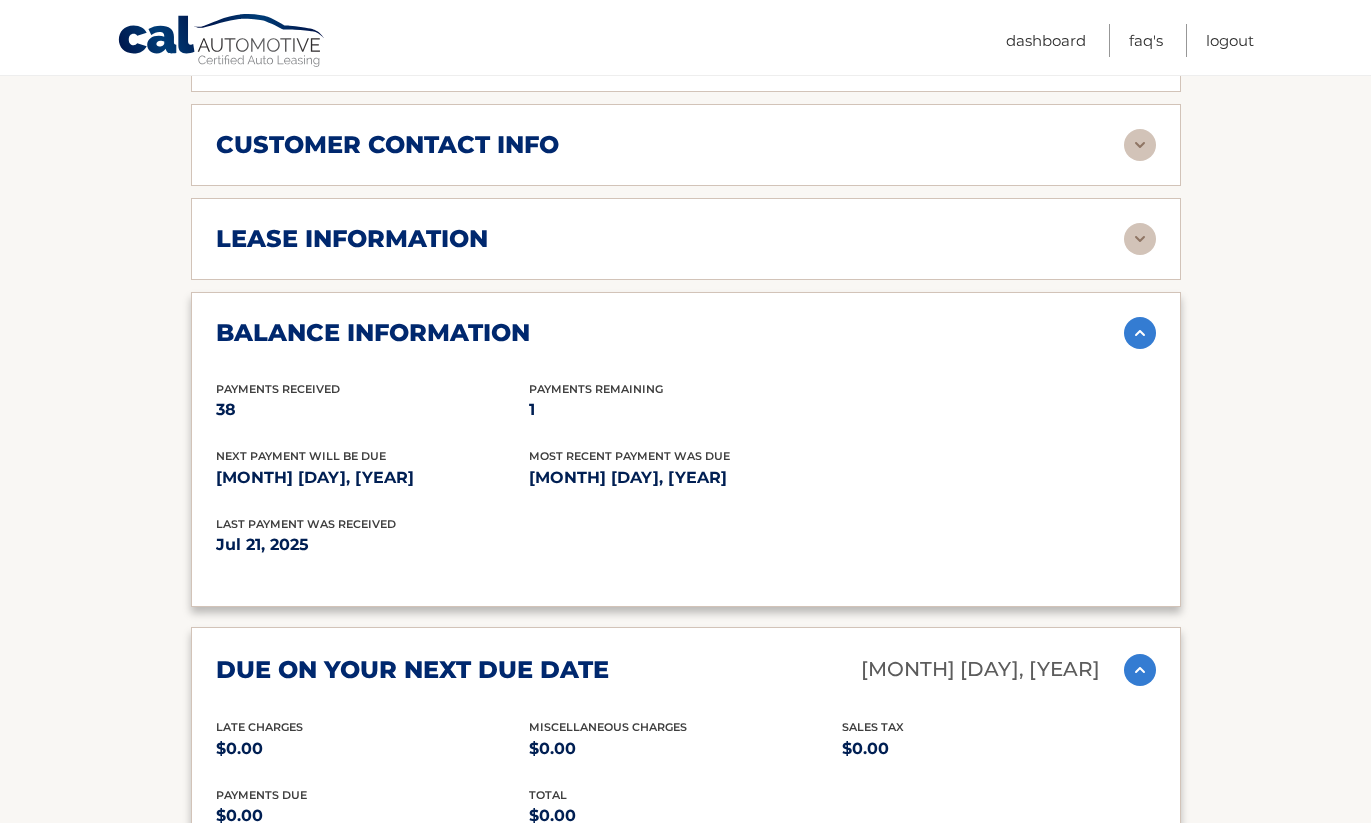 scroll, scrollTop: 966, scrollLeft: 0, axis: vertical 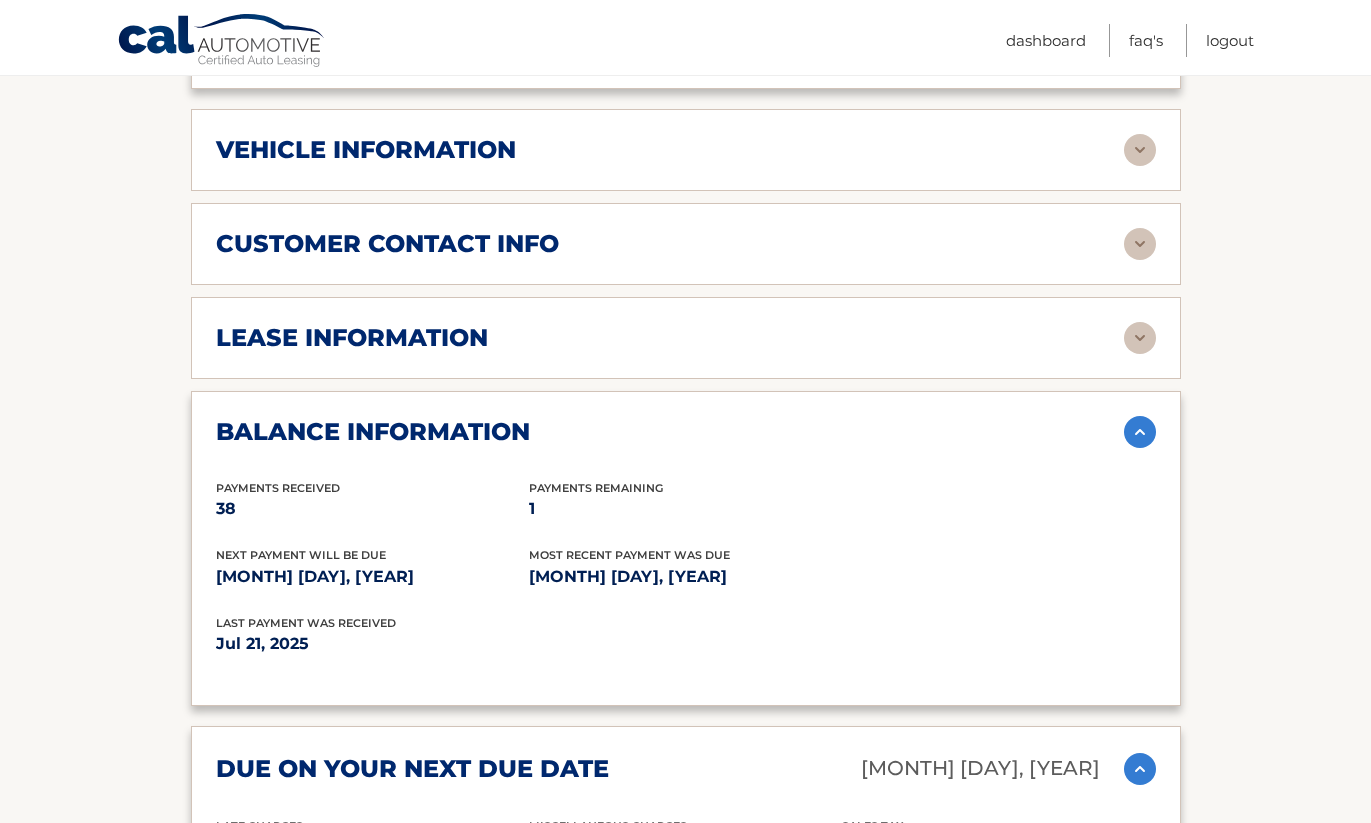 click on "lease information" at bounding box center [352, 338] 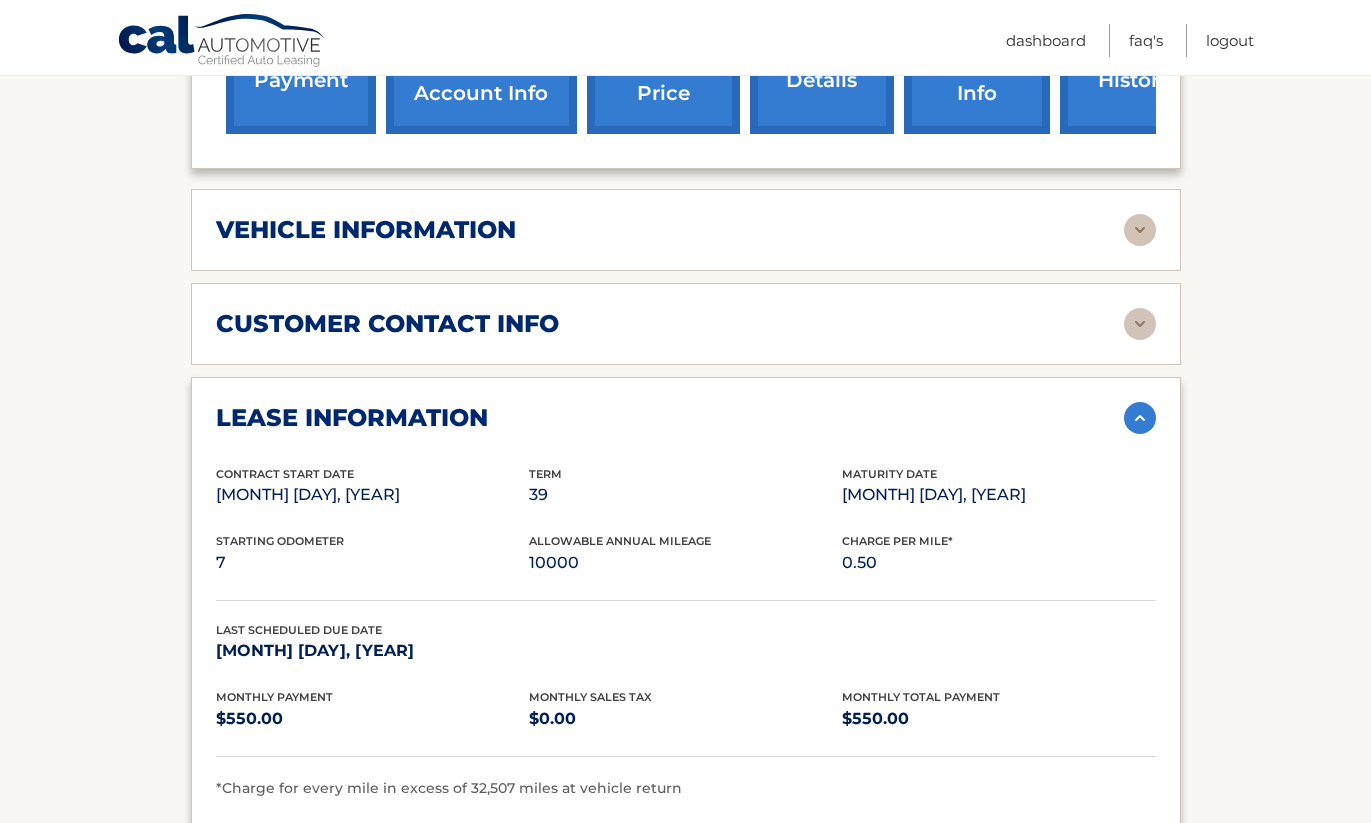 scroll, scrollTop: 856, scrollLeft: 0, axis: vertical 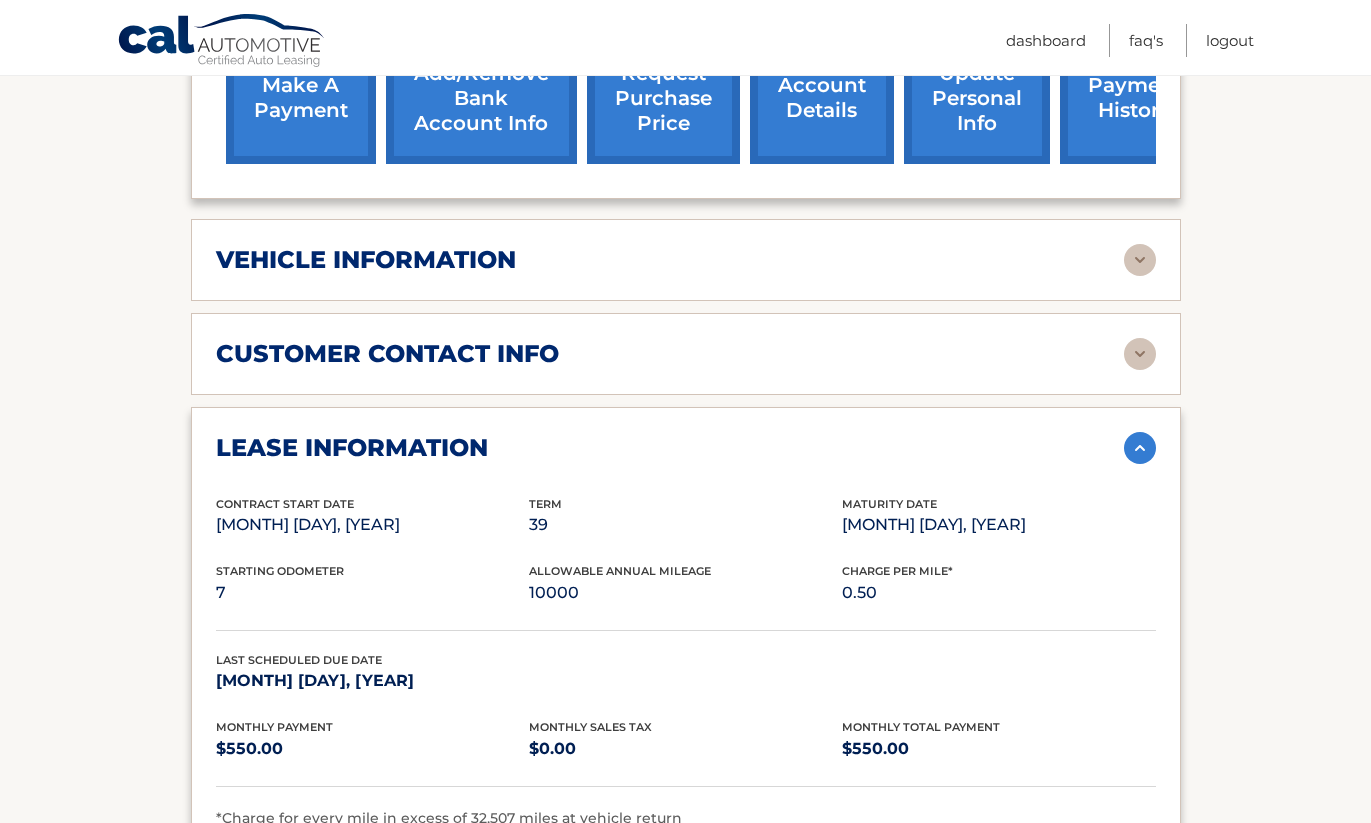 click on "vehicle information
vehicle Year
[YEAR]
vehicle make
Jeep
vehicle model
Grand Cherokee
vehicle trim
4x4 Limited 4dr SUV (midyear release)
vehicle vin
[VIN]
Make Check Payable to:
name
CAL Automotive
And Send to:
address
P.O. Box [NUMBER]
city
[CITY]
state
[STATE]" at bounding box center (686, 260) 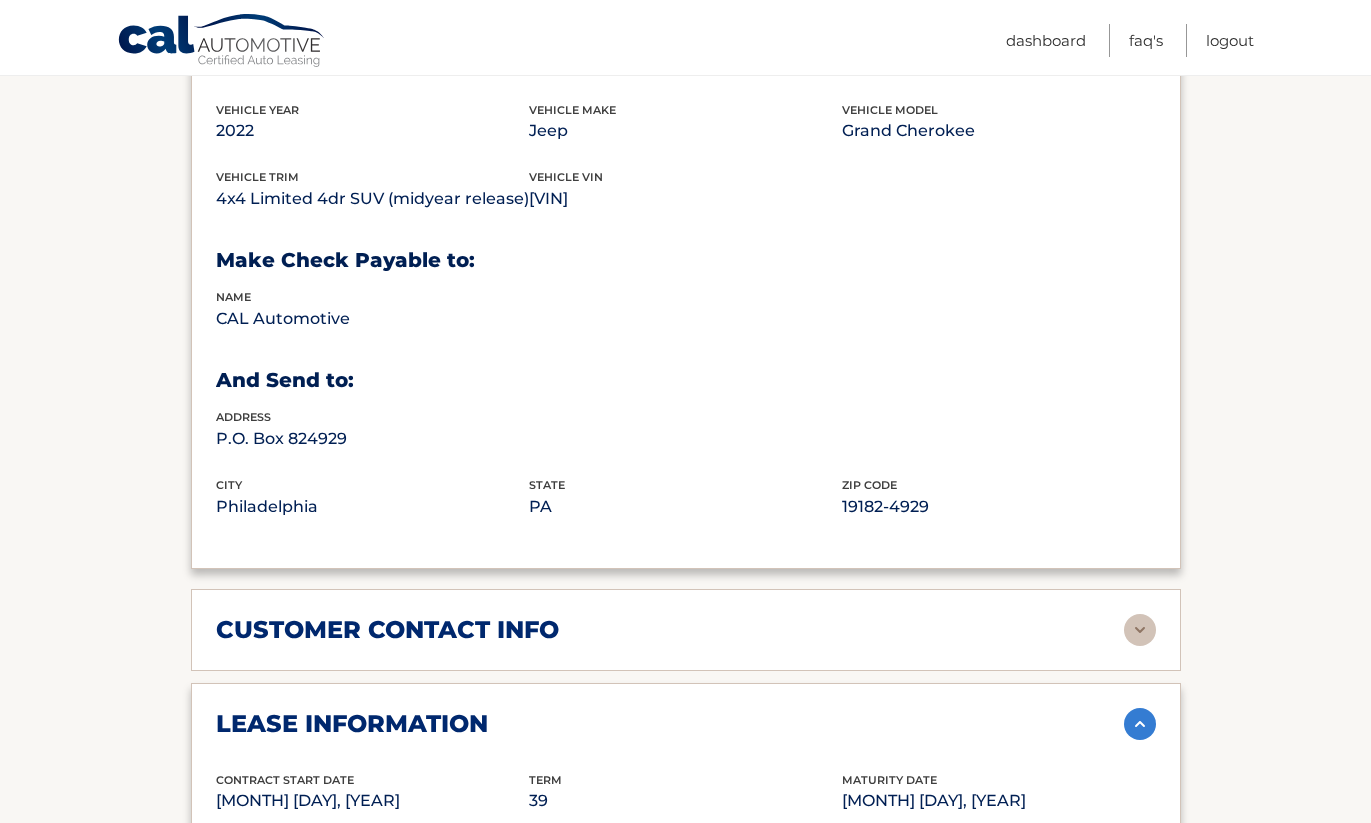 scroll, scrollTop: 1062, scrollLeft: 0, axis: vertical 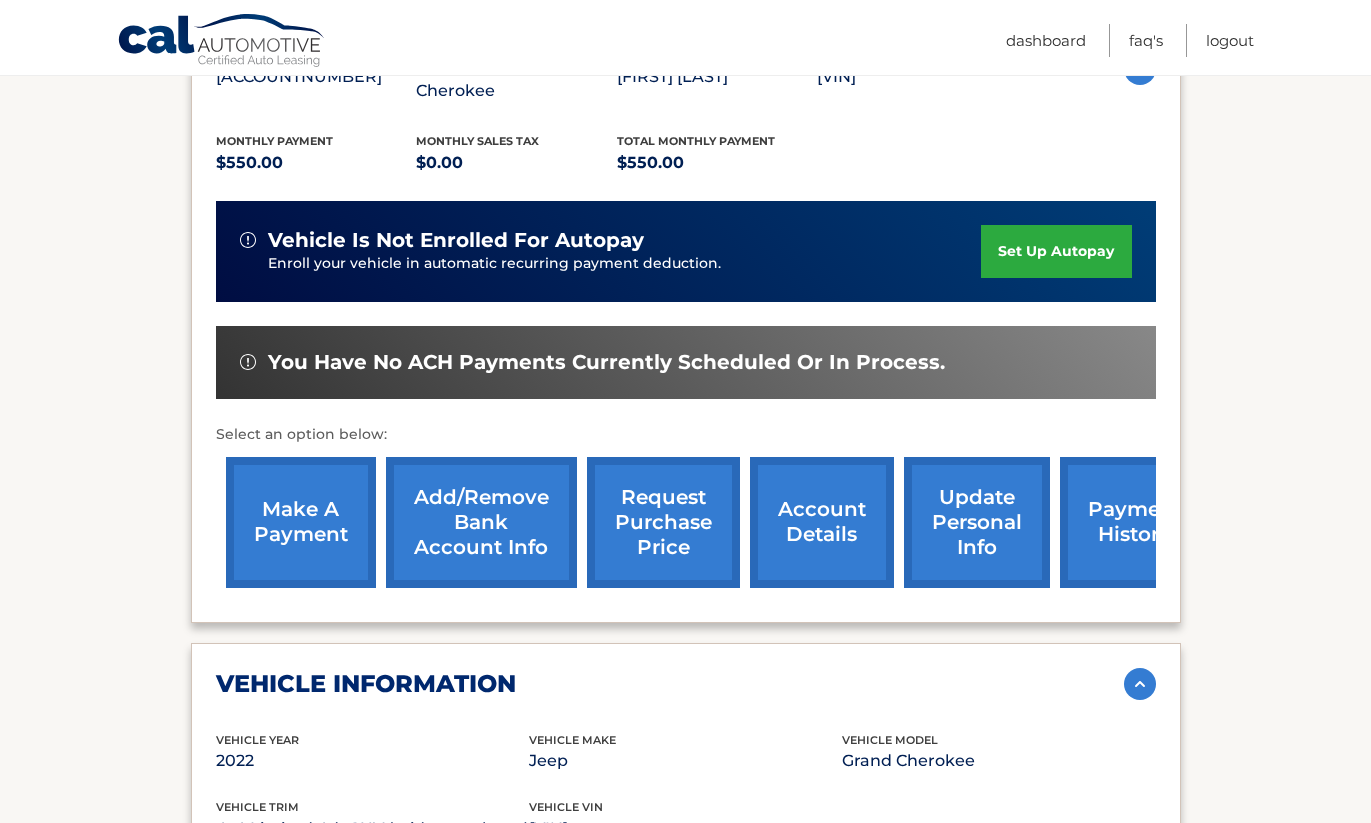 click on "make a payment" at bounding box center (301, 522) 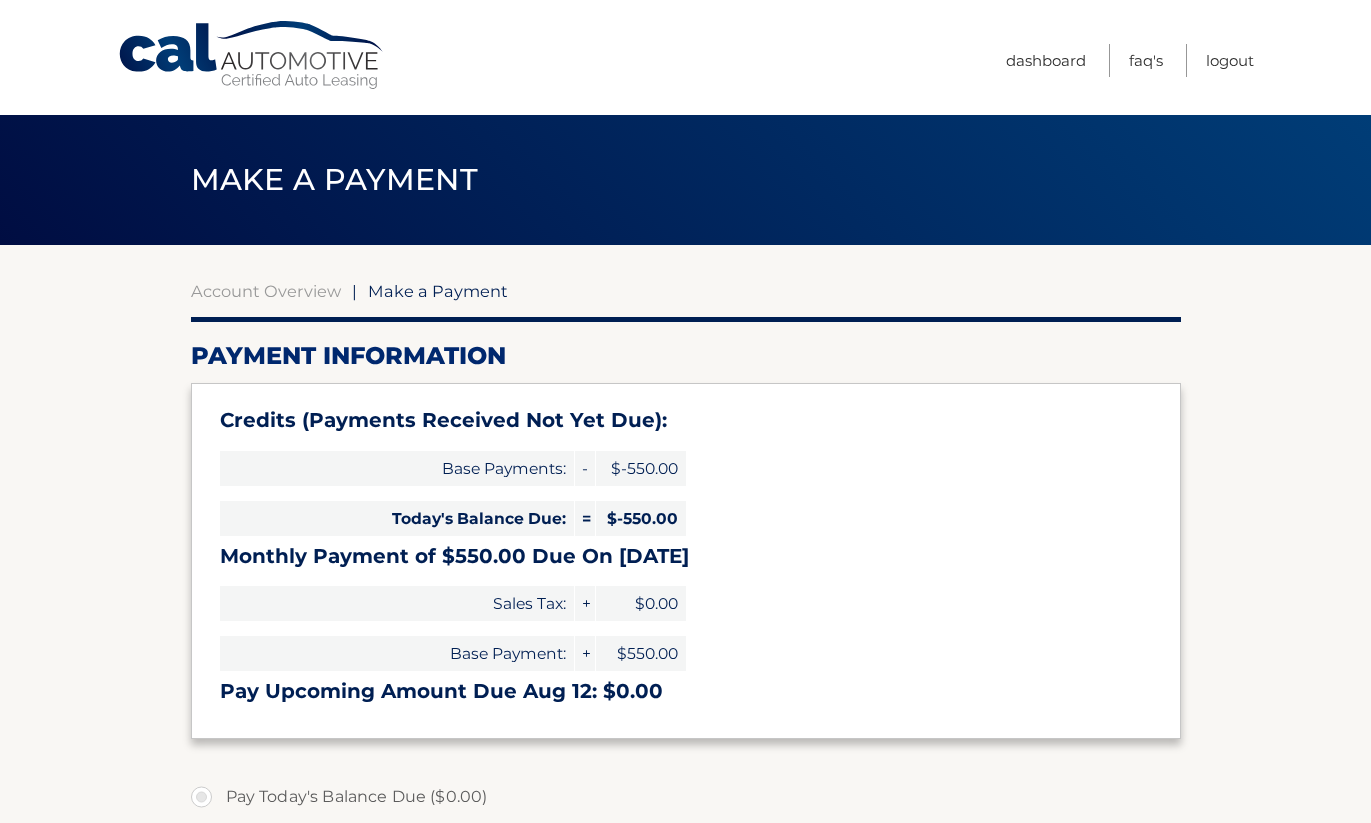 select on "YmJkM2M3NTMtOTlkNy00MDc1LTgzNWItNjQ5YTg5ZTNjOWVi" 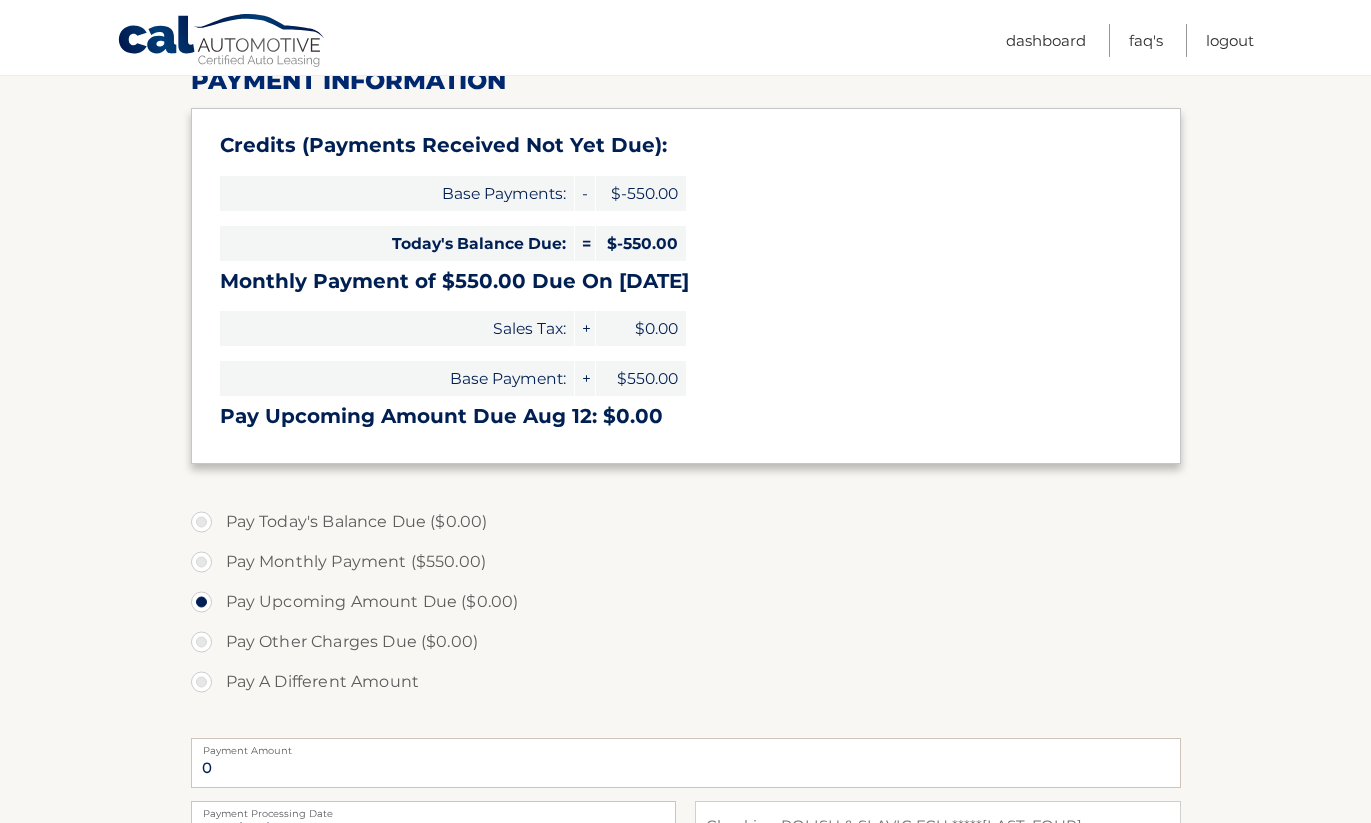 scroll, scrollTop: 275, scrollLeft: 0, axis: vertical 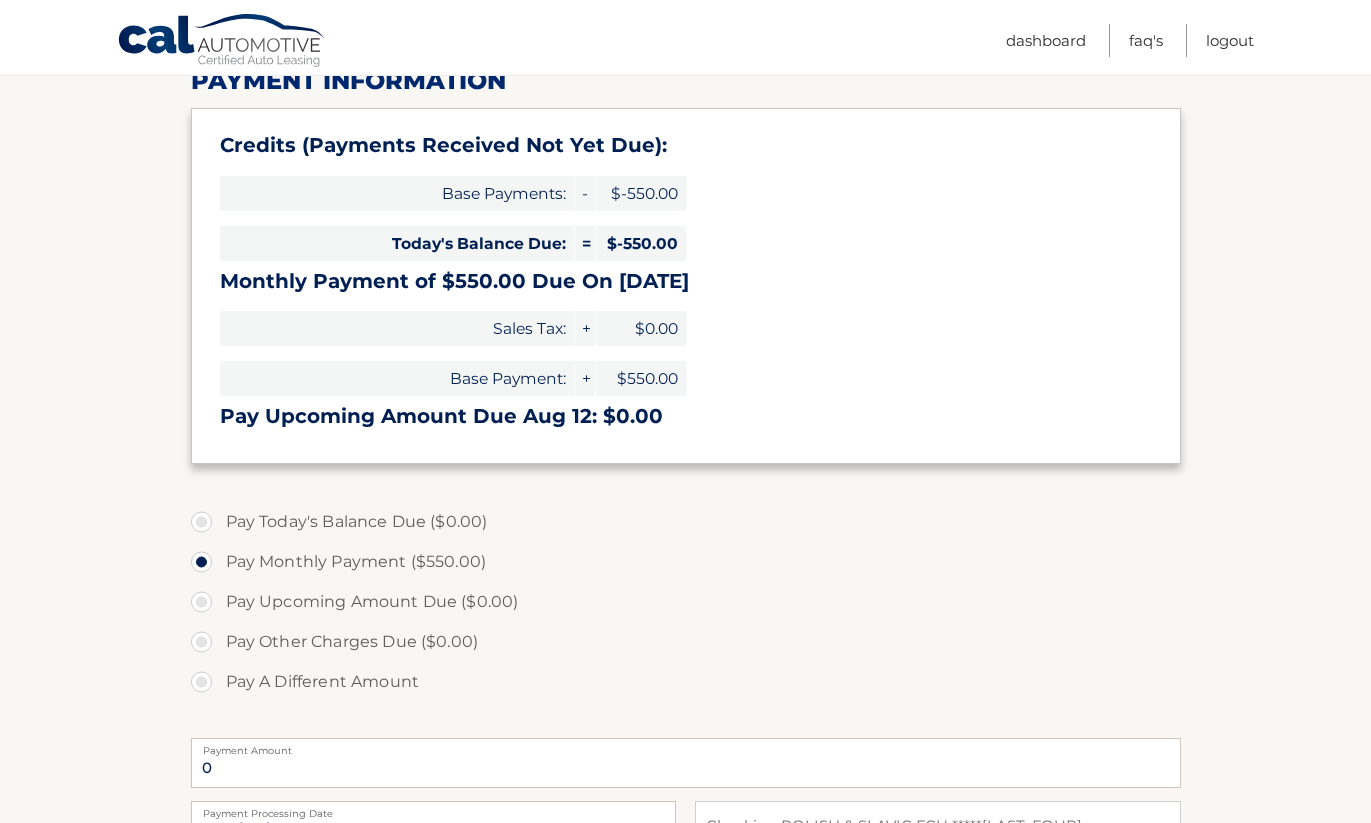 type on "550.00" 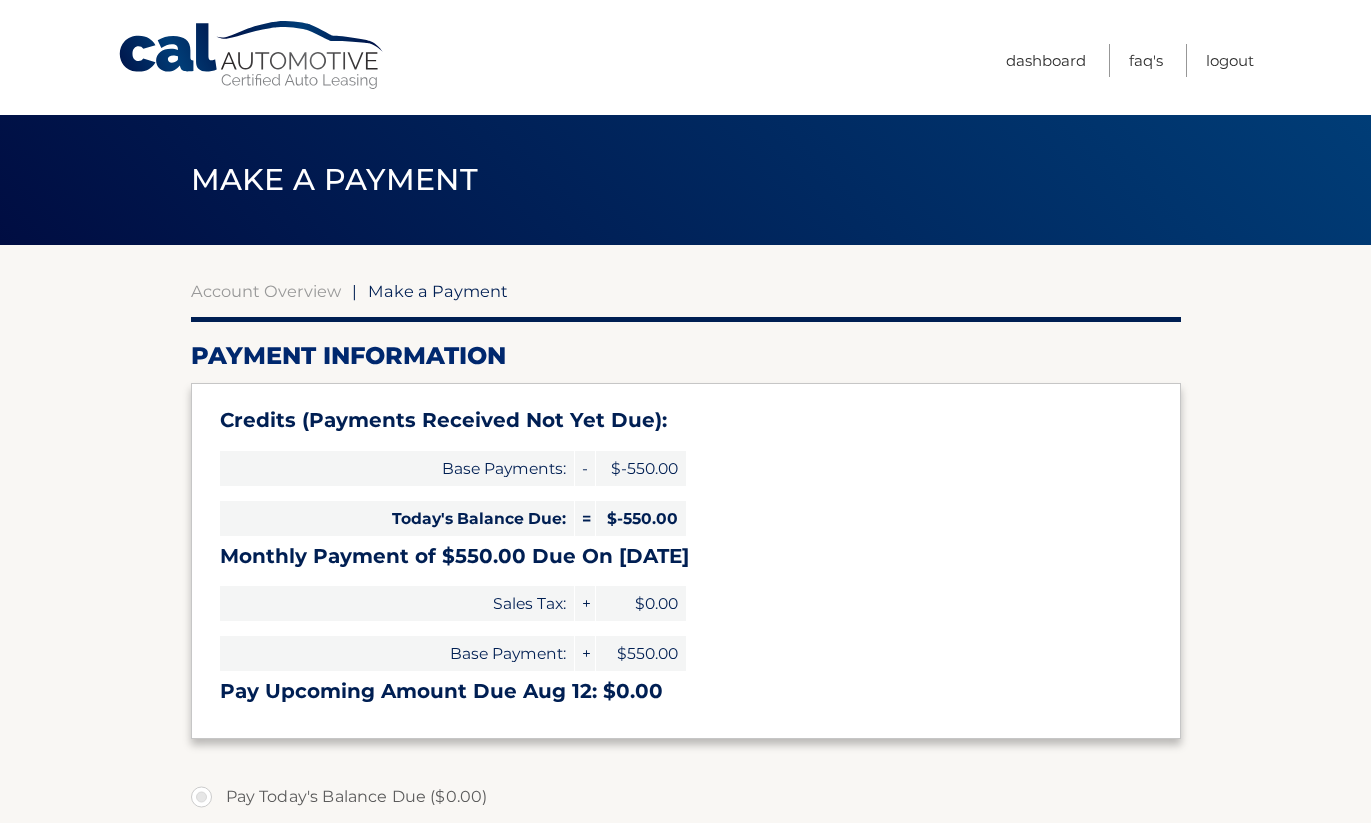 scroll, scrollTop: 0, scrollLeft: 0, axis: both 